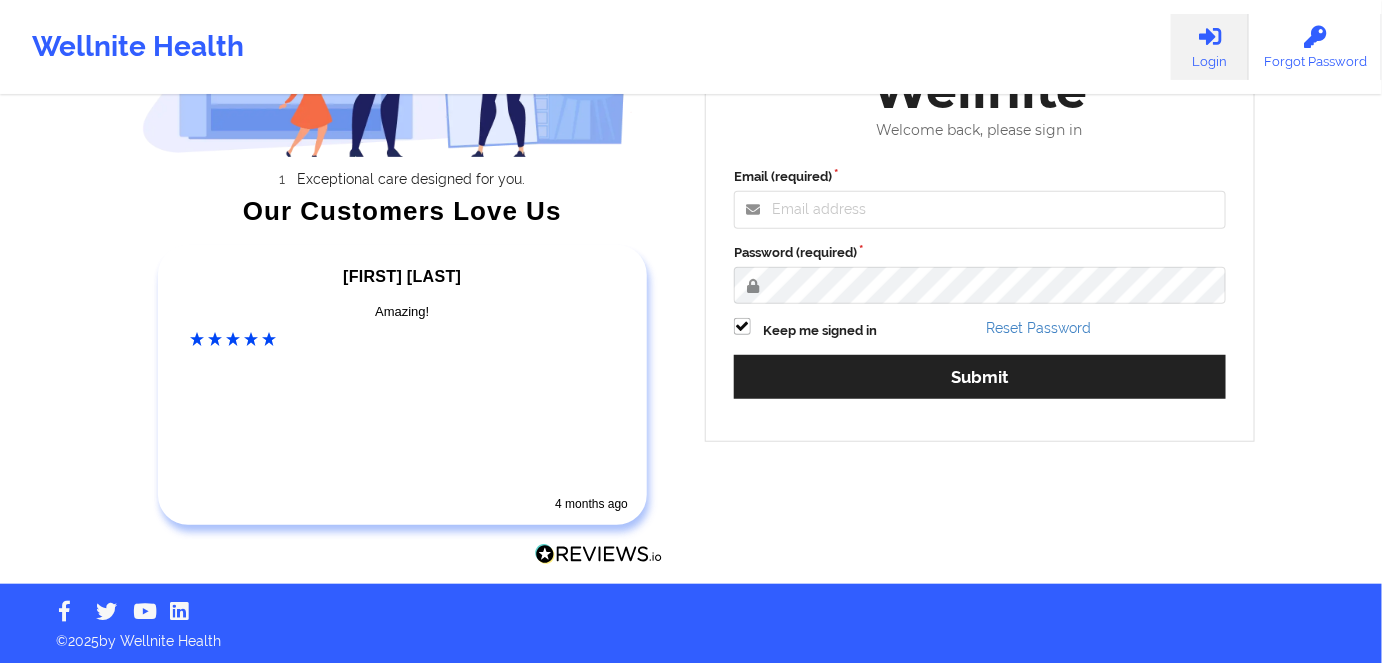 scroll, scrollTop: 254, scrollLeft: 0, axis: vertical 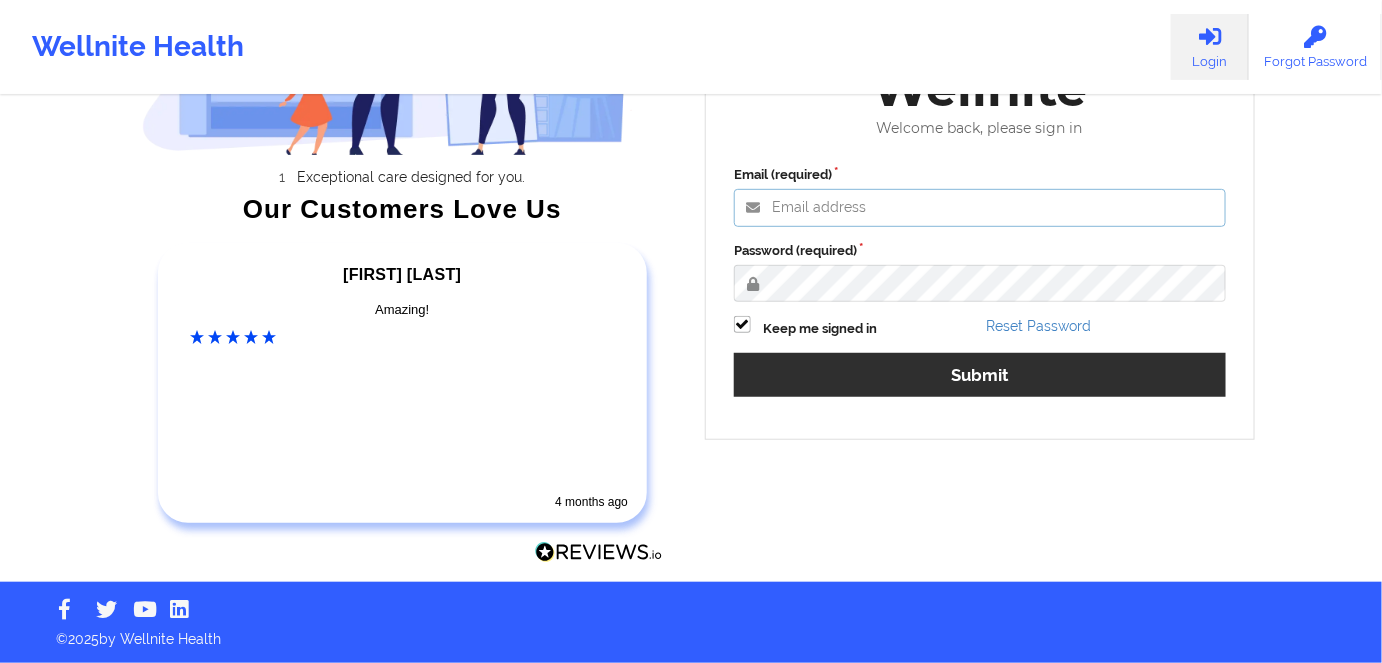 type on "[EMAIL]" 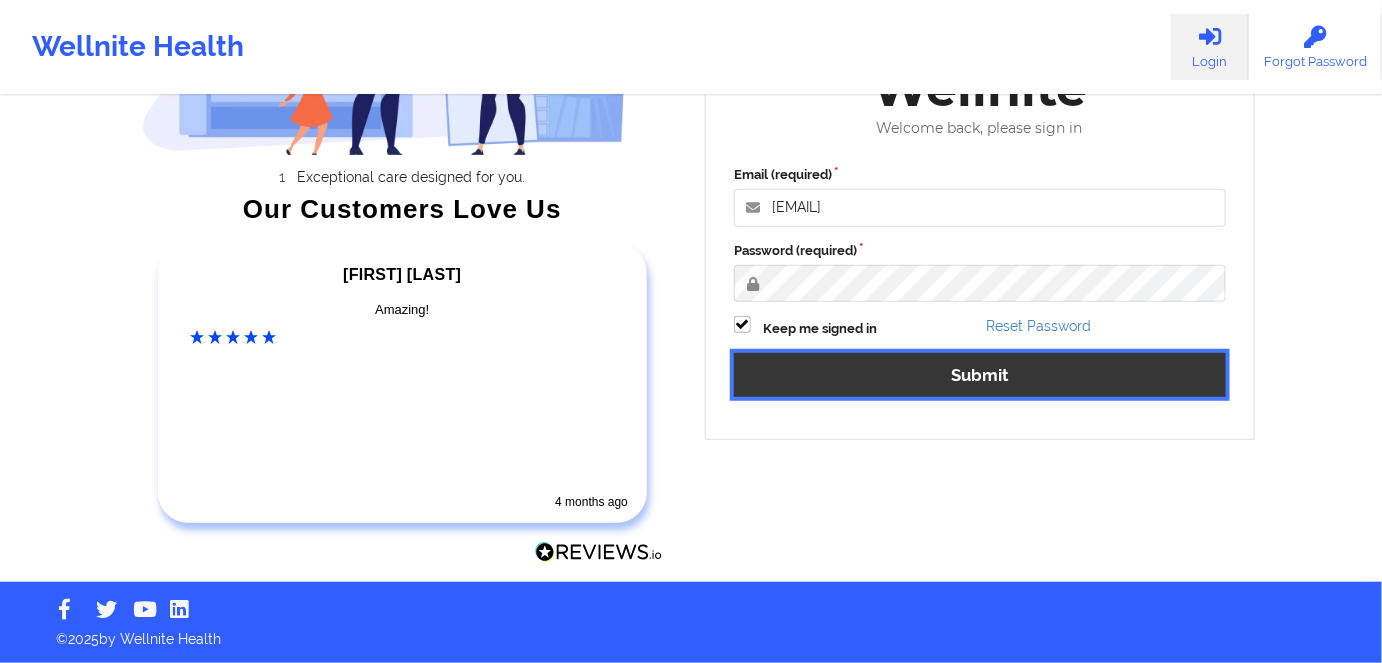 click on "Submit" at bounding box center (980, 374) 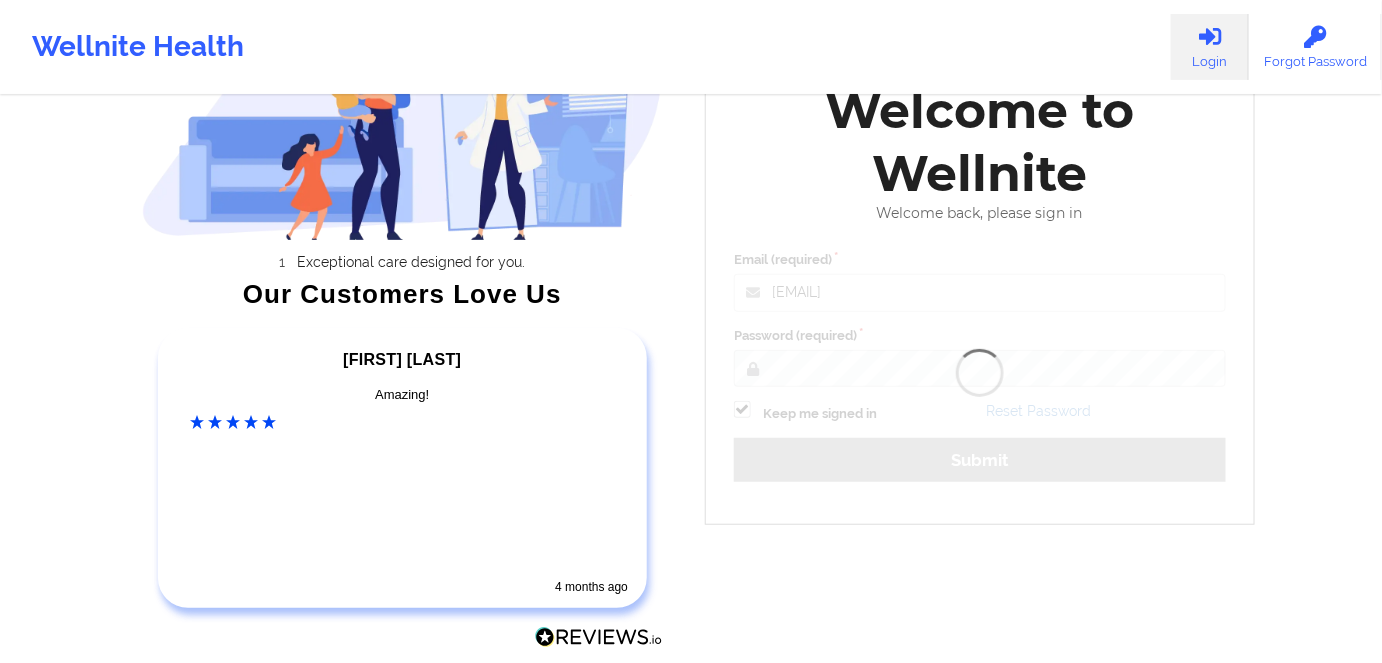 scroll, scrollTop: 9, scrollLeft: 0, axis: vertical 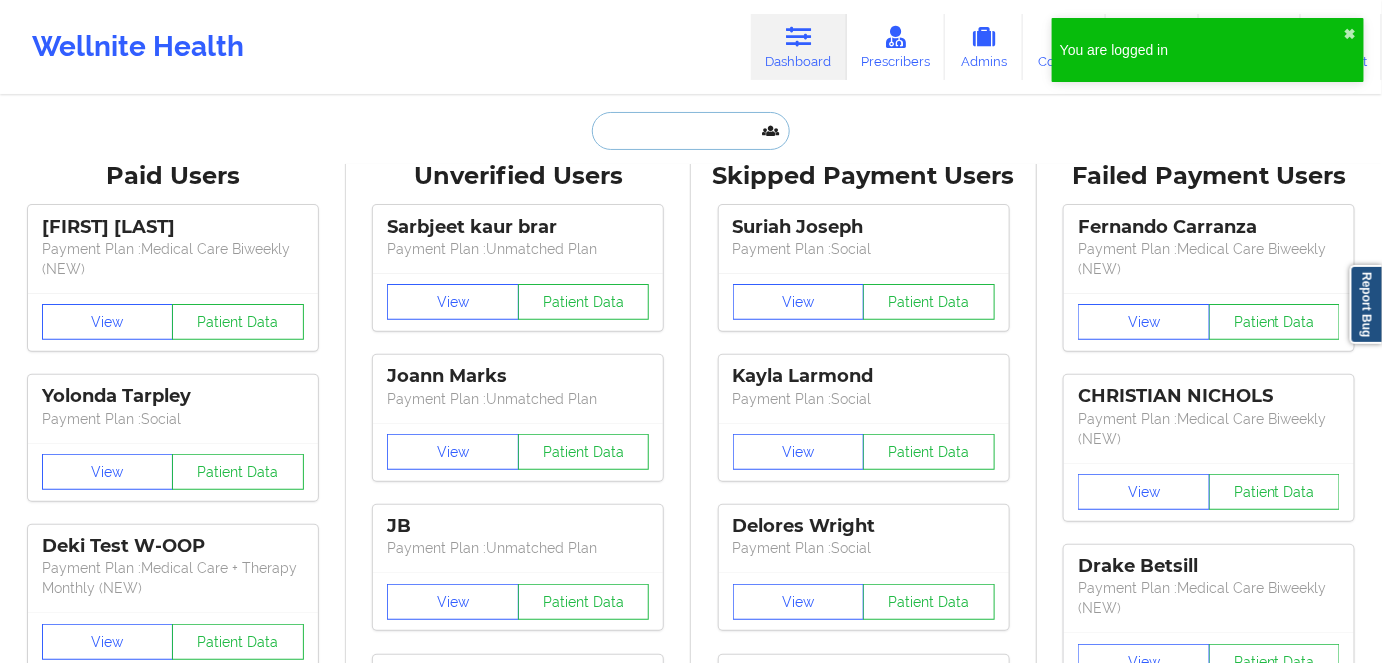 click at bounding box center (691, 131) 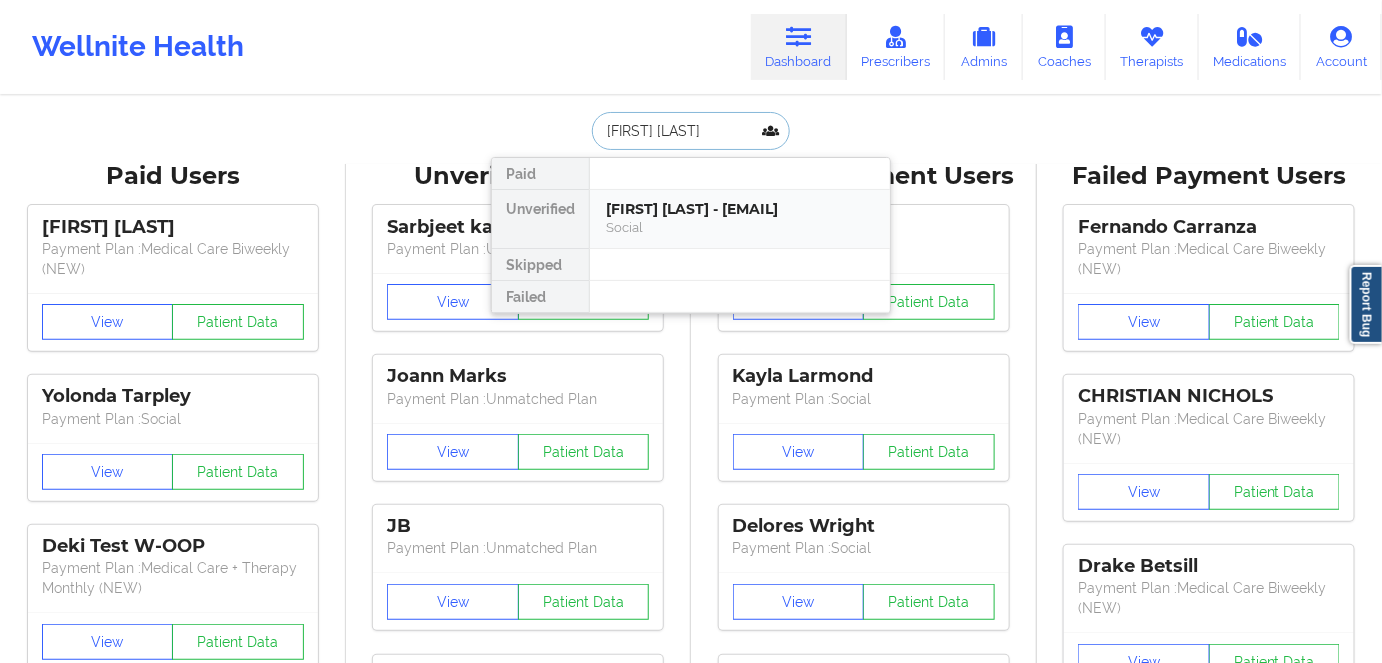 click on "[FIRST] [LAST] - [EMAIL]" at bounding box center (740, 209) 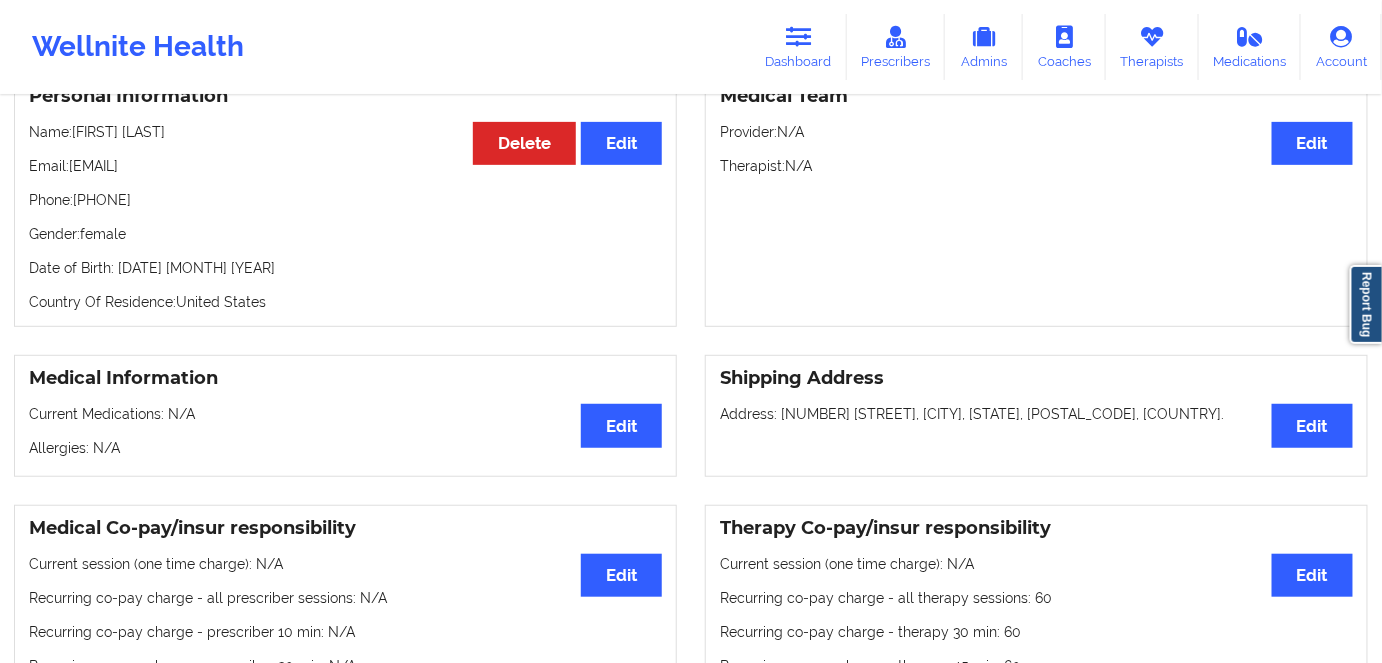 scroll, scrollTop: 181, scrollLeft: 0, axis: vertical 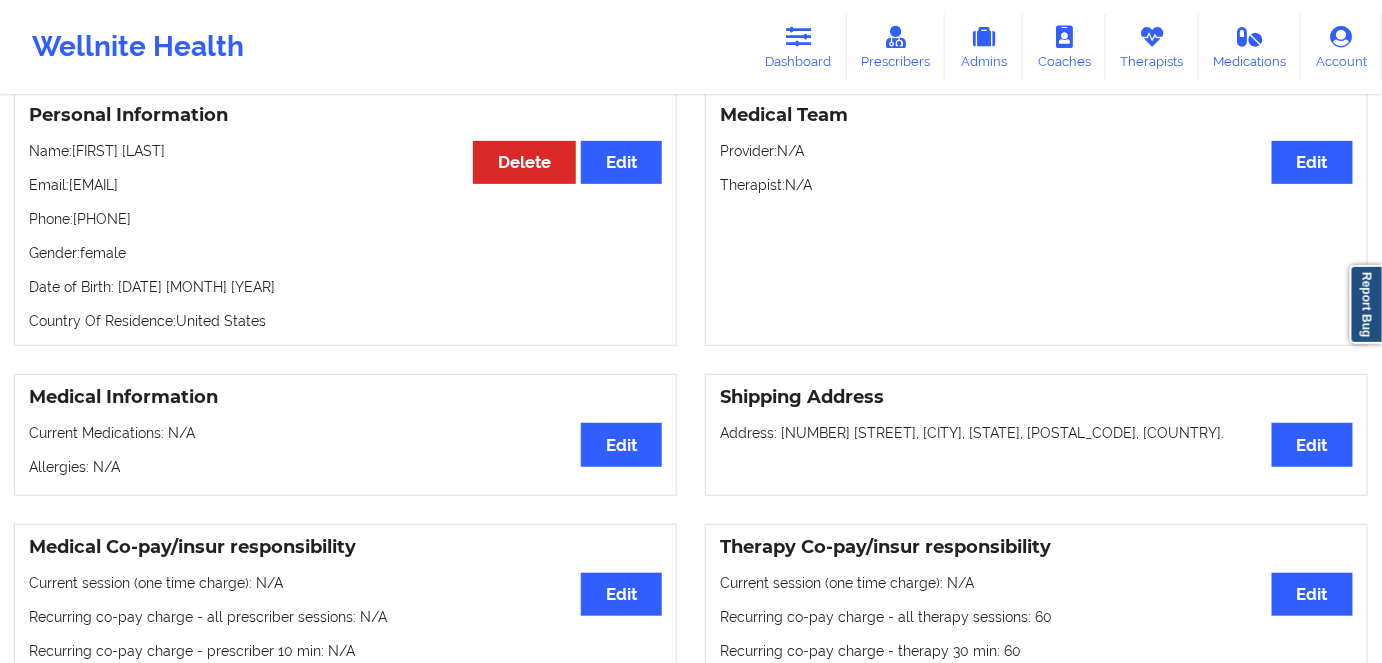 click on "Date of Birth:   [DATE] [MONTH] [YEAR]" at bounding box center [345, 287] 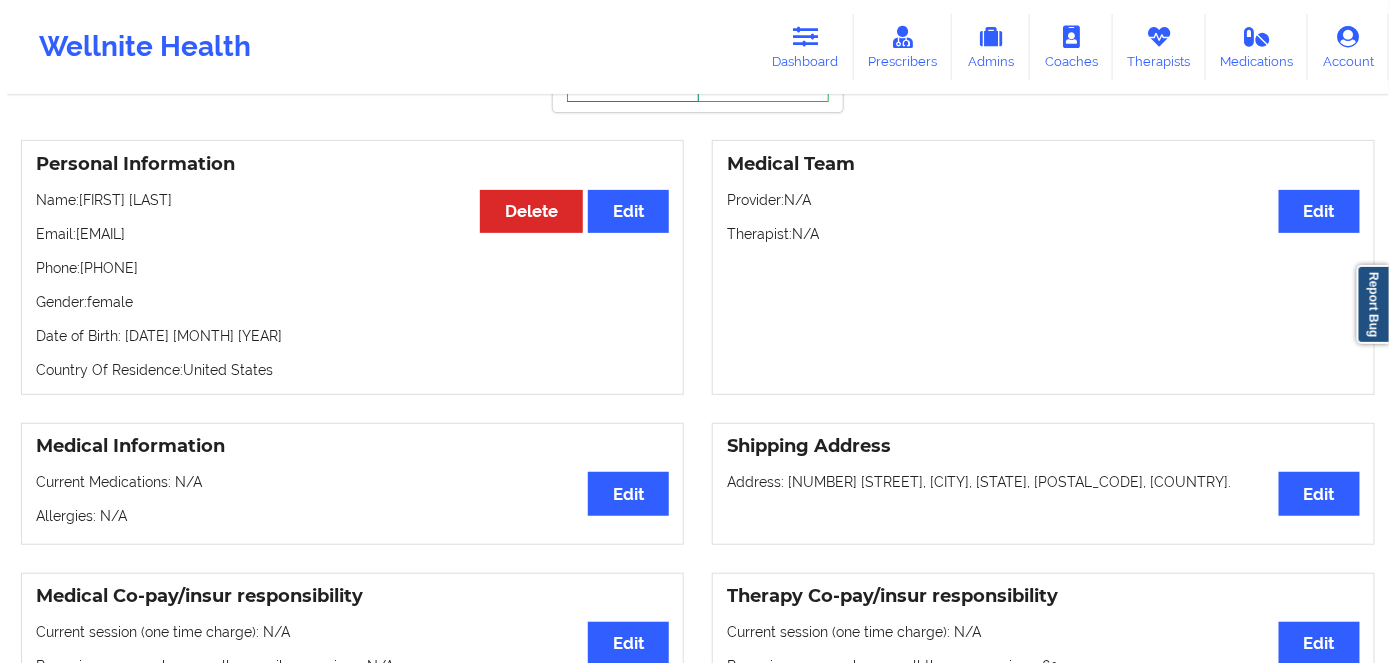 scroll, scrollTop: 0, scrollLeft: 0, axis: both 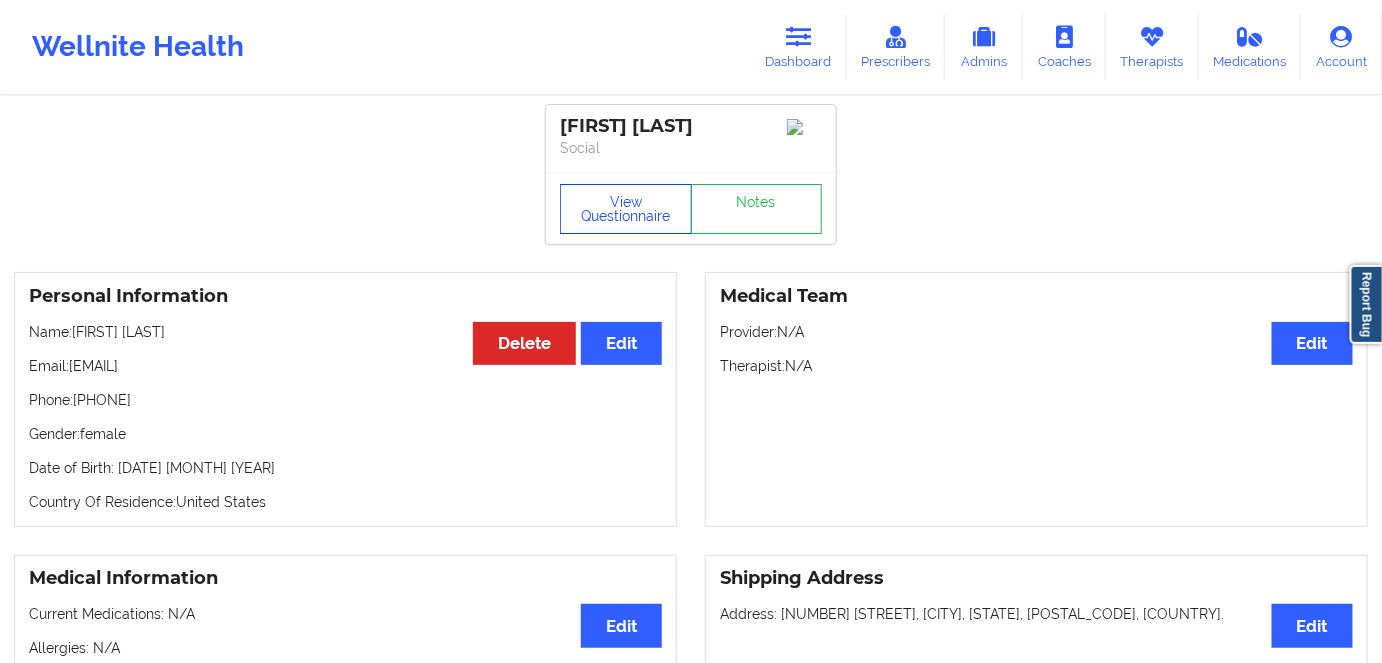 click on "View Questionnaire" at bounding box center [626, 209] 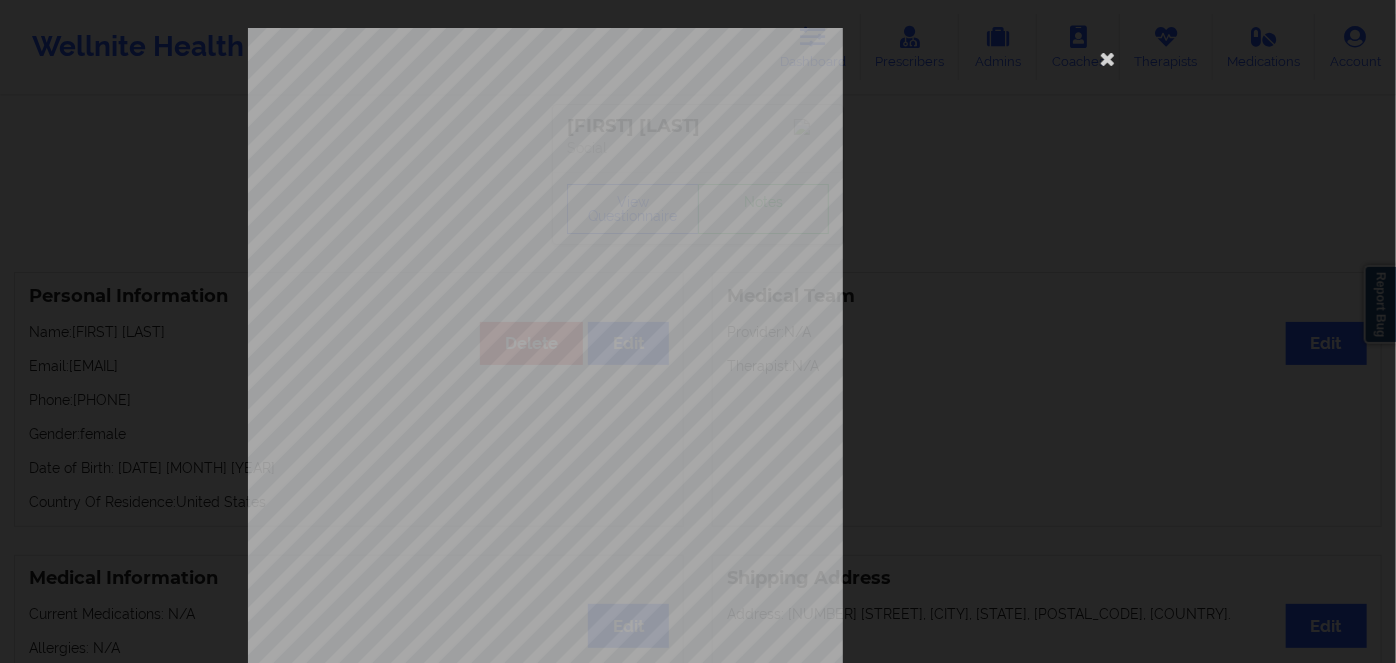 scroll, scrollTop: 290, scrollLeft: 0, axis: vertical 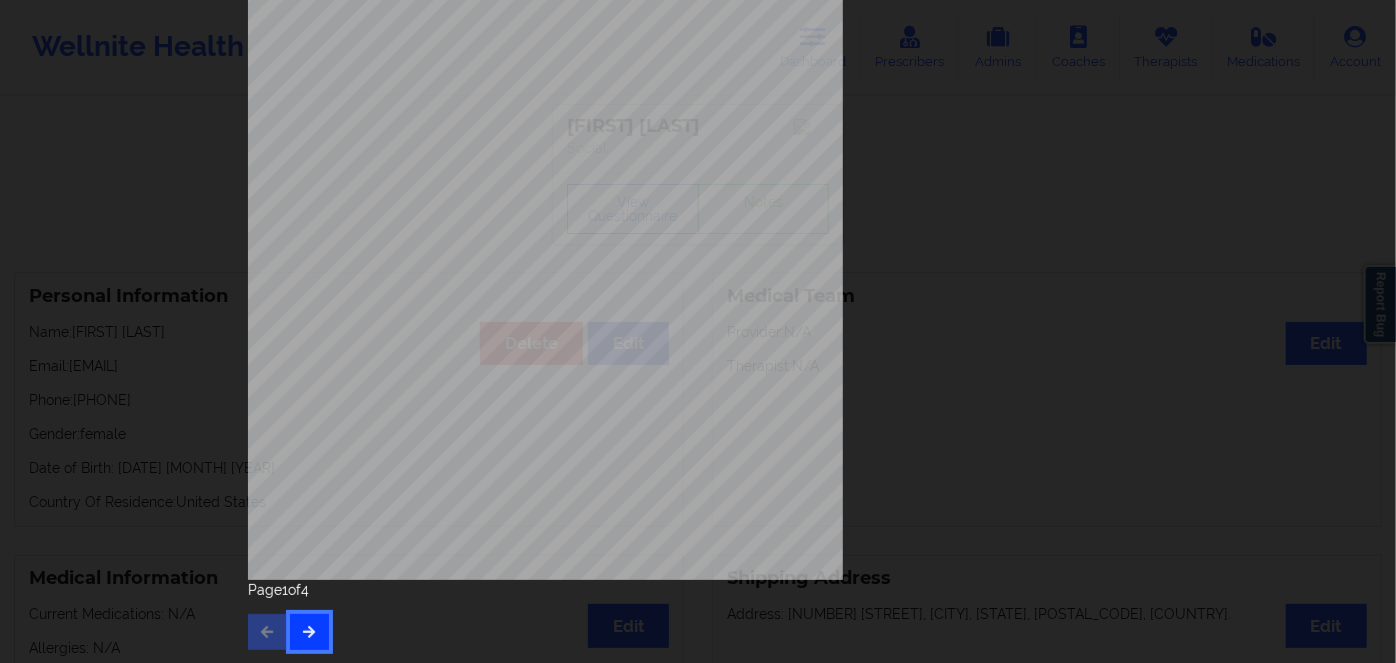 click at bounding box center [309, 632] 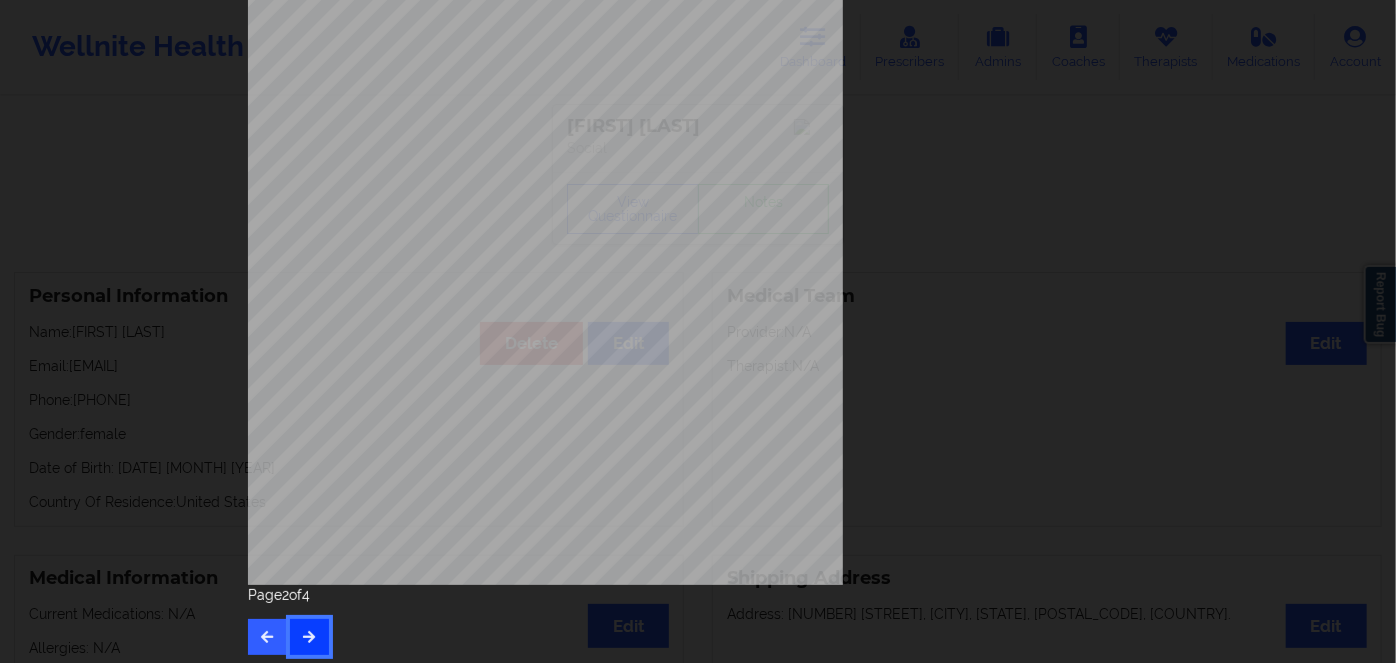 scroll, scrollTop: 290, scrollLeft: 0, axis: vertical 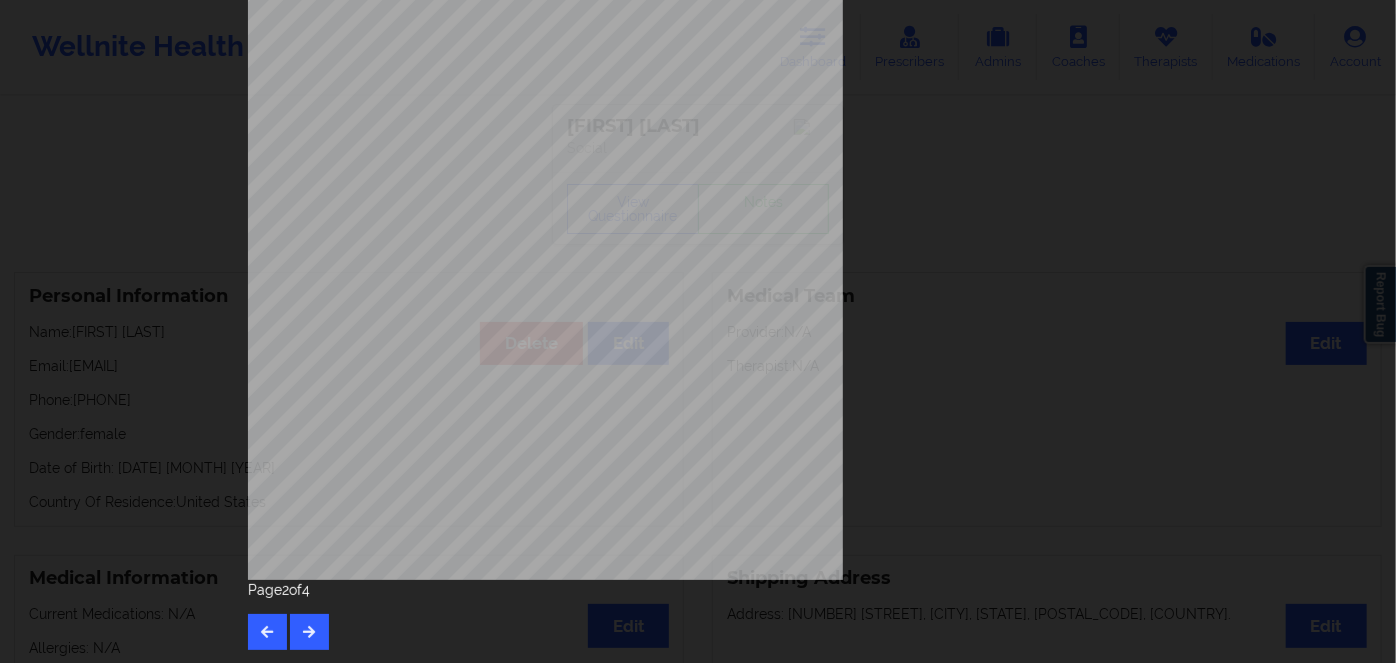 click on "Page  2  of  4" at bounding box center (698, 615) 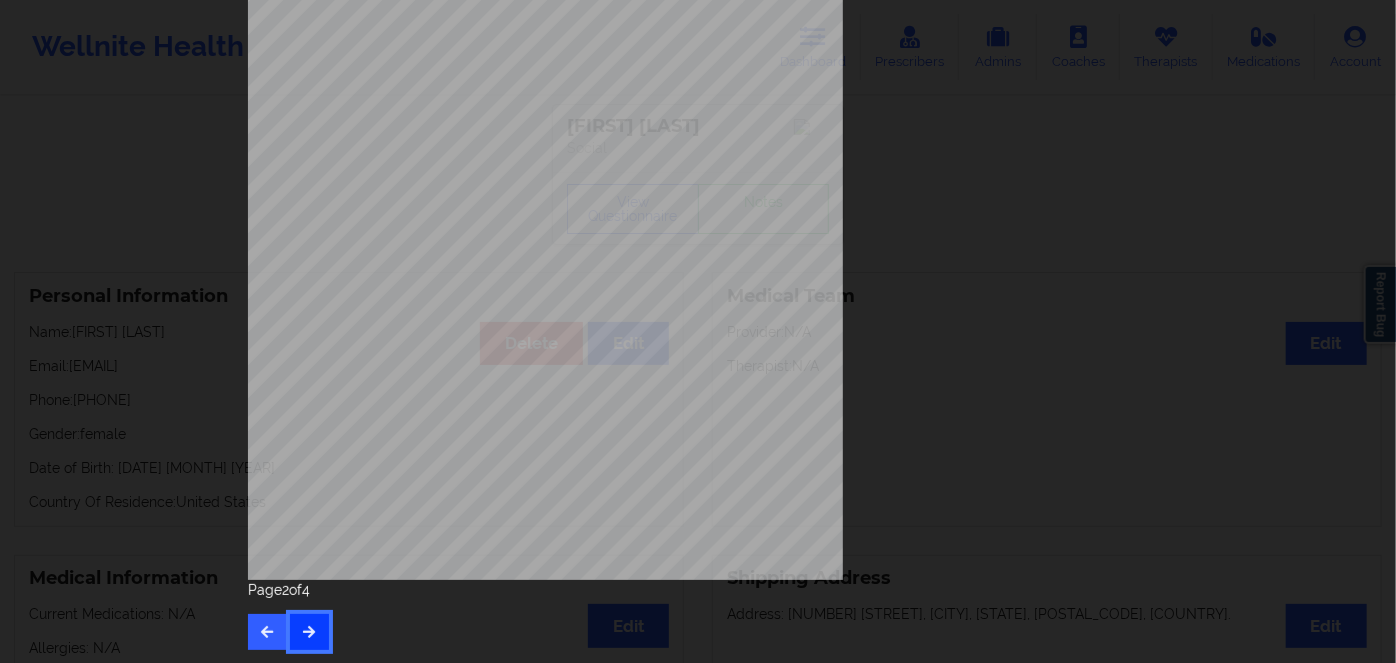 click at bounding box center [309, 632] 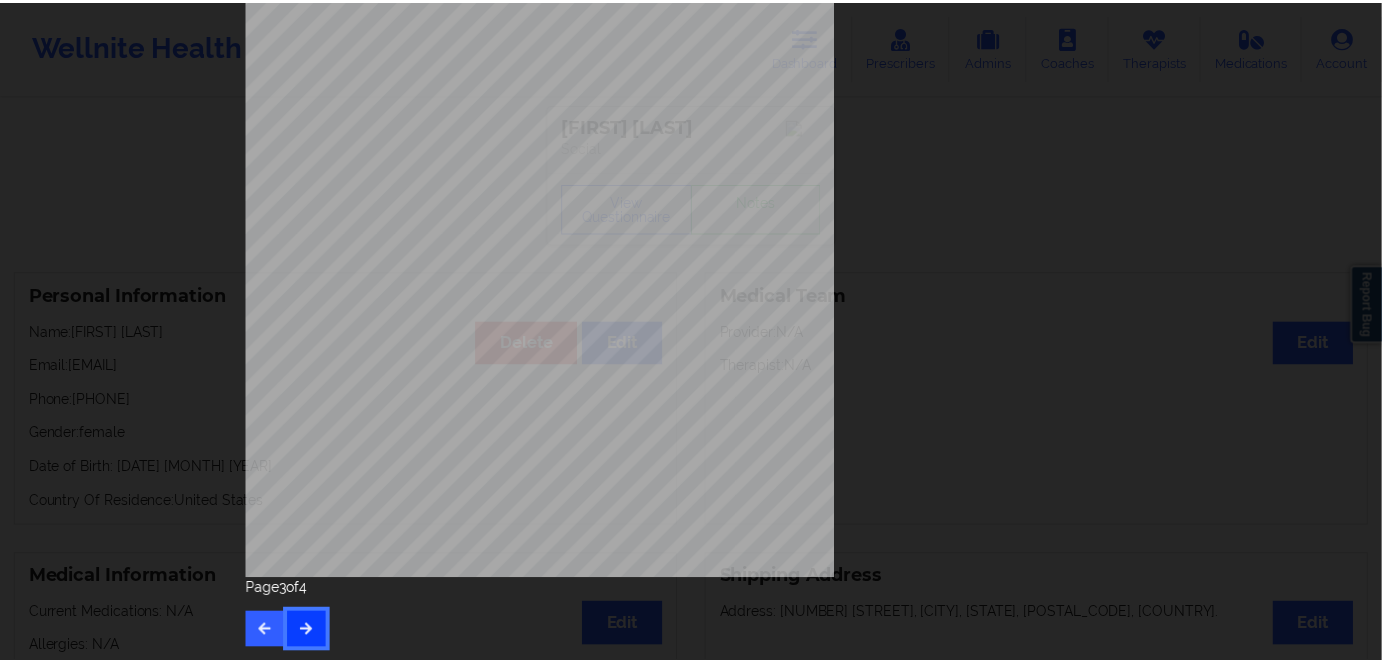 scroll, scrollTop: 0, scrollLeft: 0, axis: both 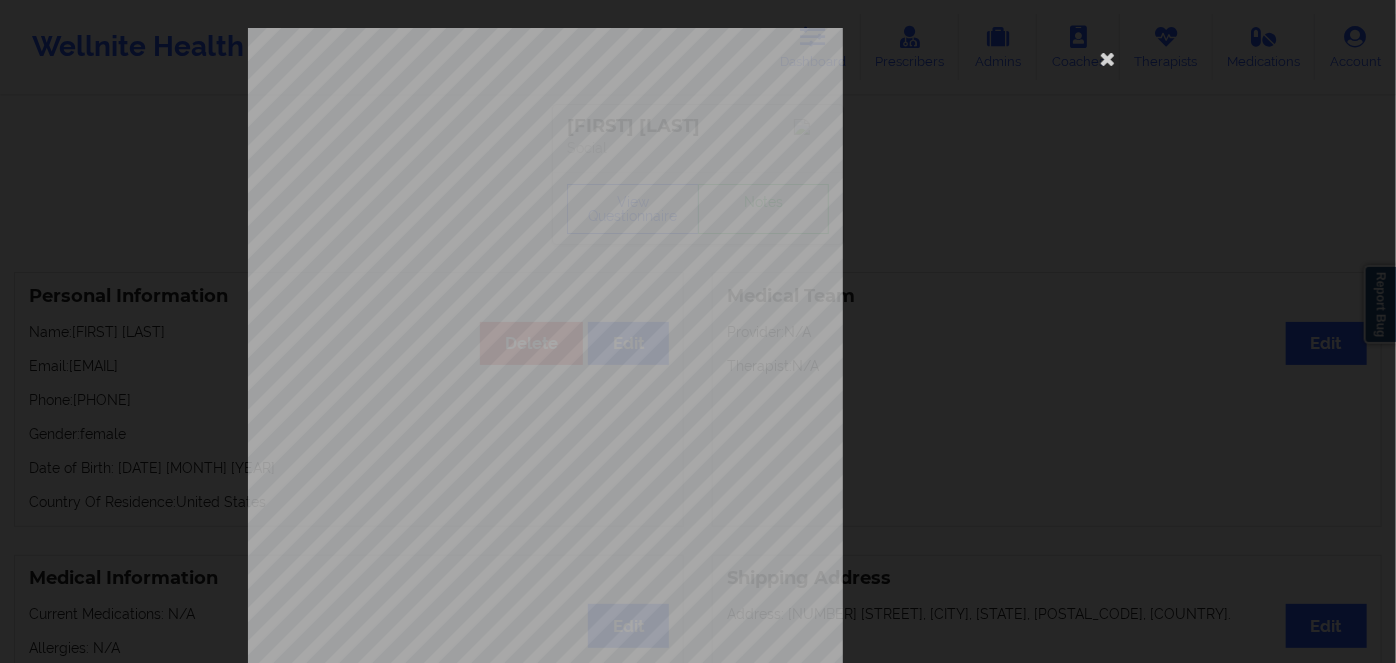 click on "commercial Insurance Member ID for patient [NUMBER] Insurance company name details by patient Optum Health Behavioral Solution Insurance Company Identity number by patient Optum Health Behavioral Solution Insurance dependency status details by patient Own coverage Payment plan chosen by patient together Currently Suicidal None Local Pharmacy Data None Where patient came from Search Engine Job Information None no Cancellation Survey Data Why do you want to cancel ? How many appointments have you had with W ellnite (including both therapist and mental health coach appointments) ? Do you have healthcare insurance ? Have you been treated for anxiety and/or depression in the past ? Are you currently taking any medication for anxiety and/or depression ? How would you rate your overall experience with your doctor/provider ? How would you rate your experience with our text-based support team ? Which of the following would make W ellnite a better experience for you ?" at bounding box center (698, 449) 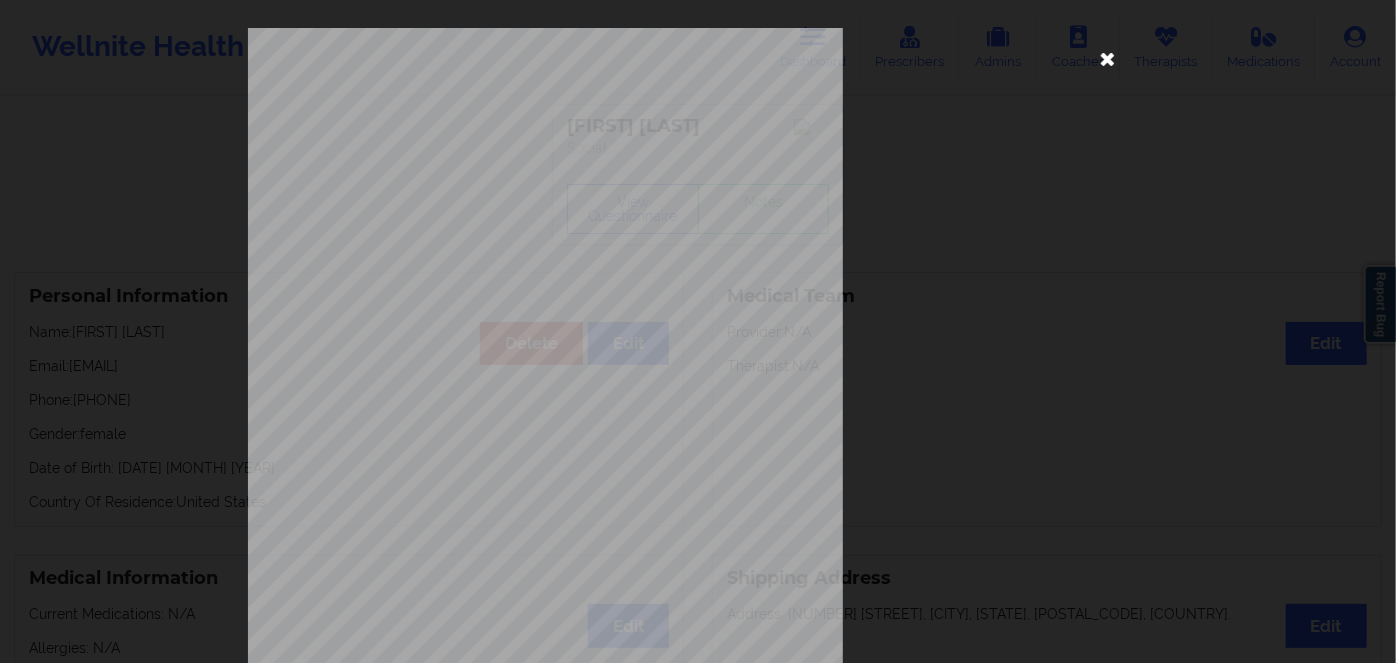 click at bounding box center (1108, 58) 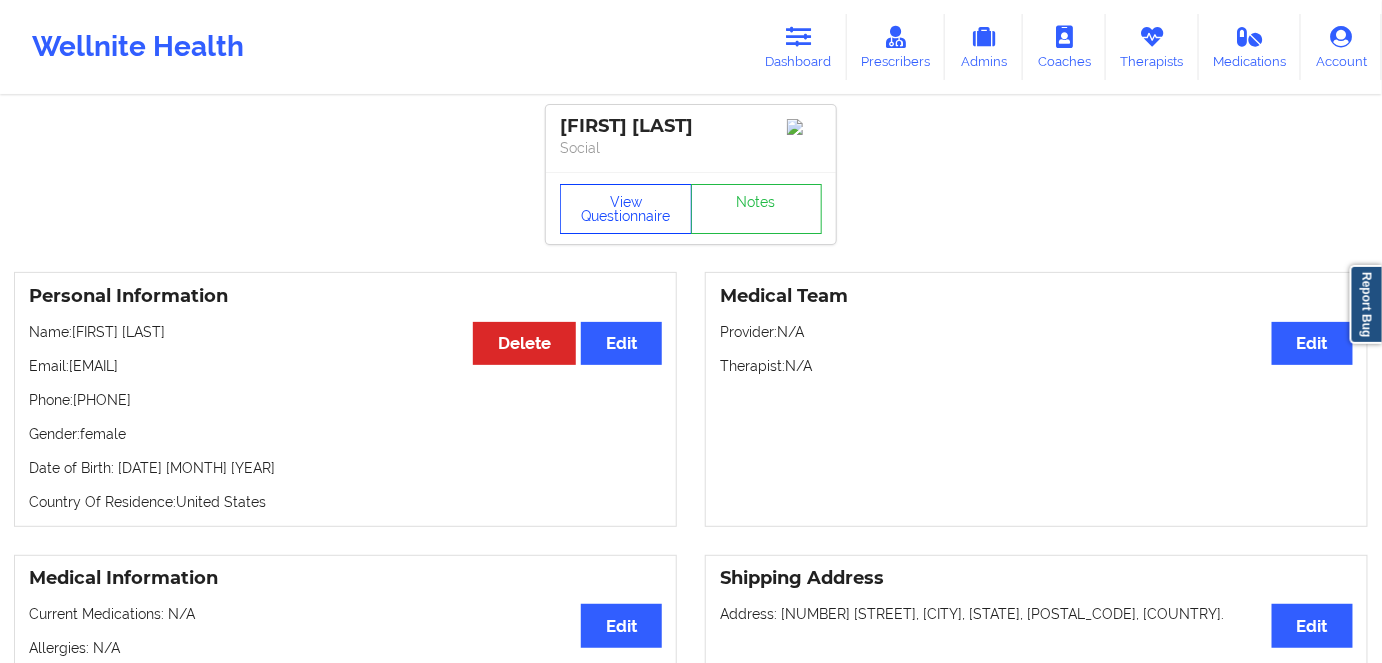 click on "View Questionnaire" at bounding box center (626, 209) 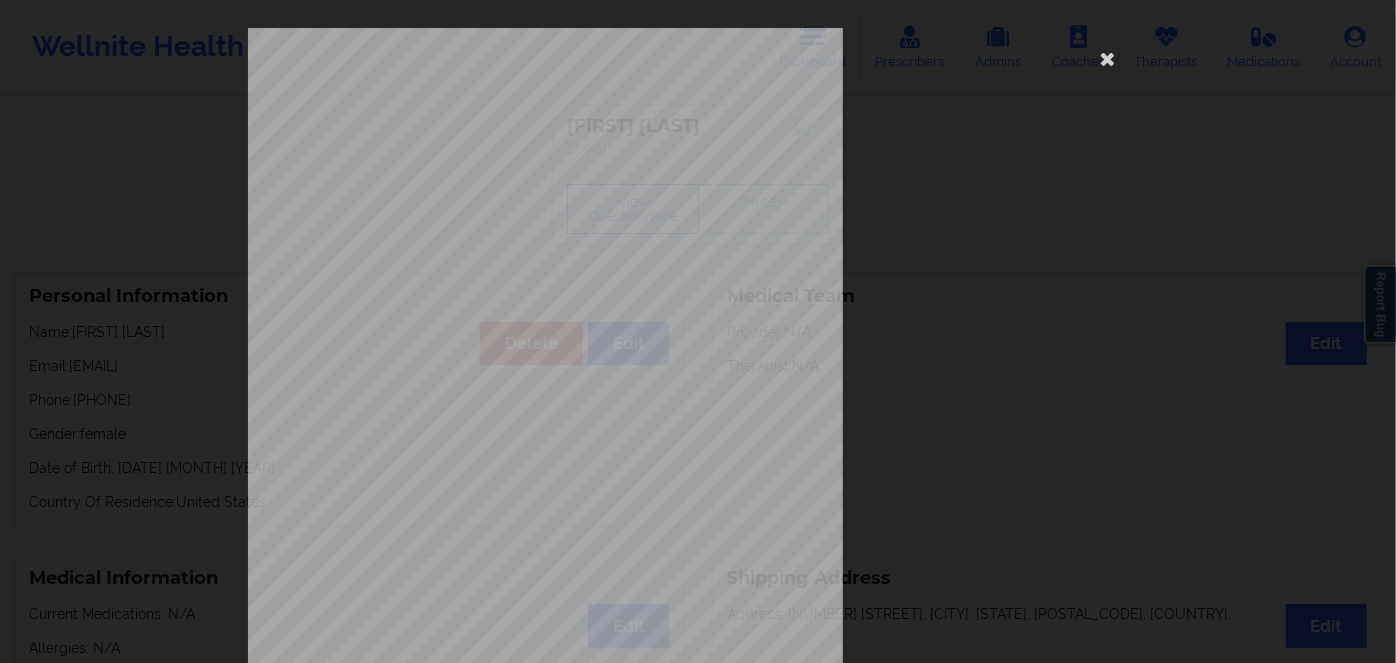 click at bounding box center [1108, 58] 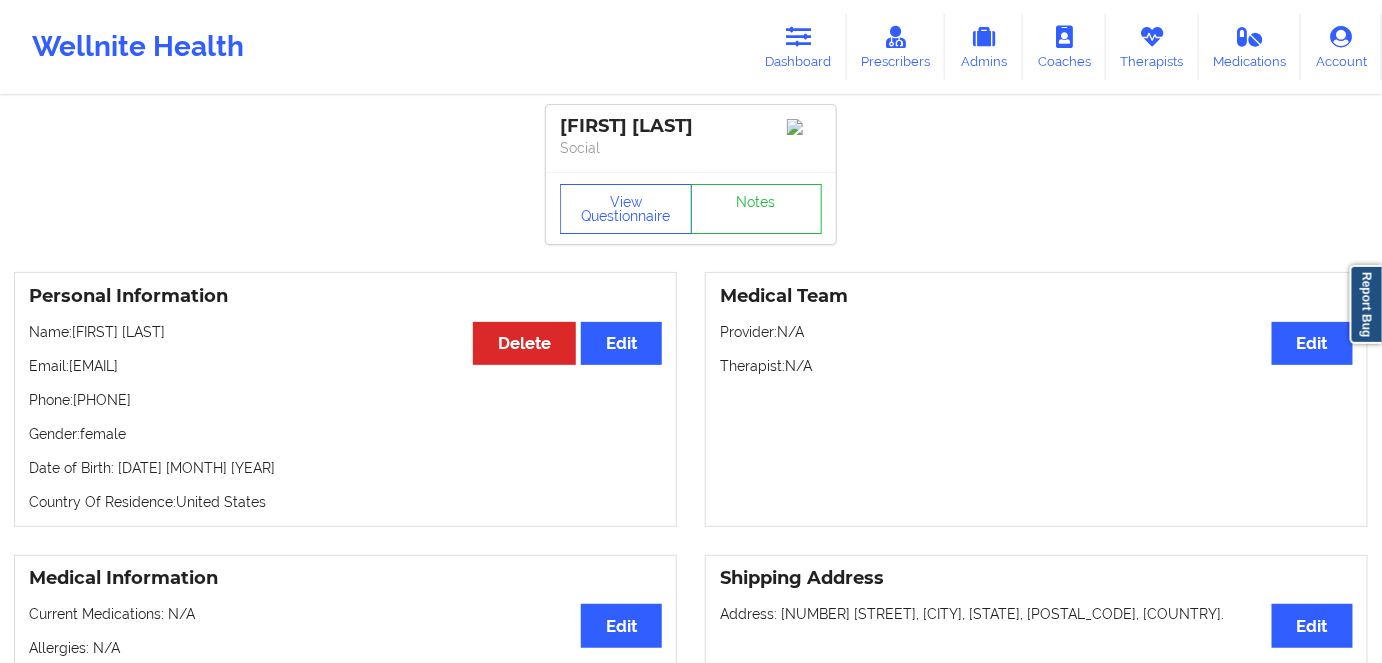 click on "Date of Birth:   [DATE] [MONTH] [YEAR]" at bounding box center [345, 468] 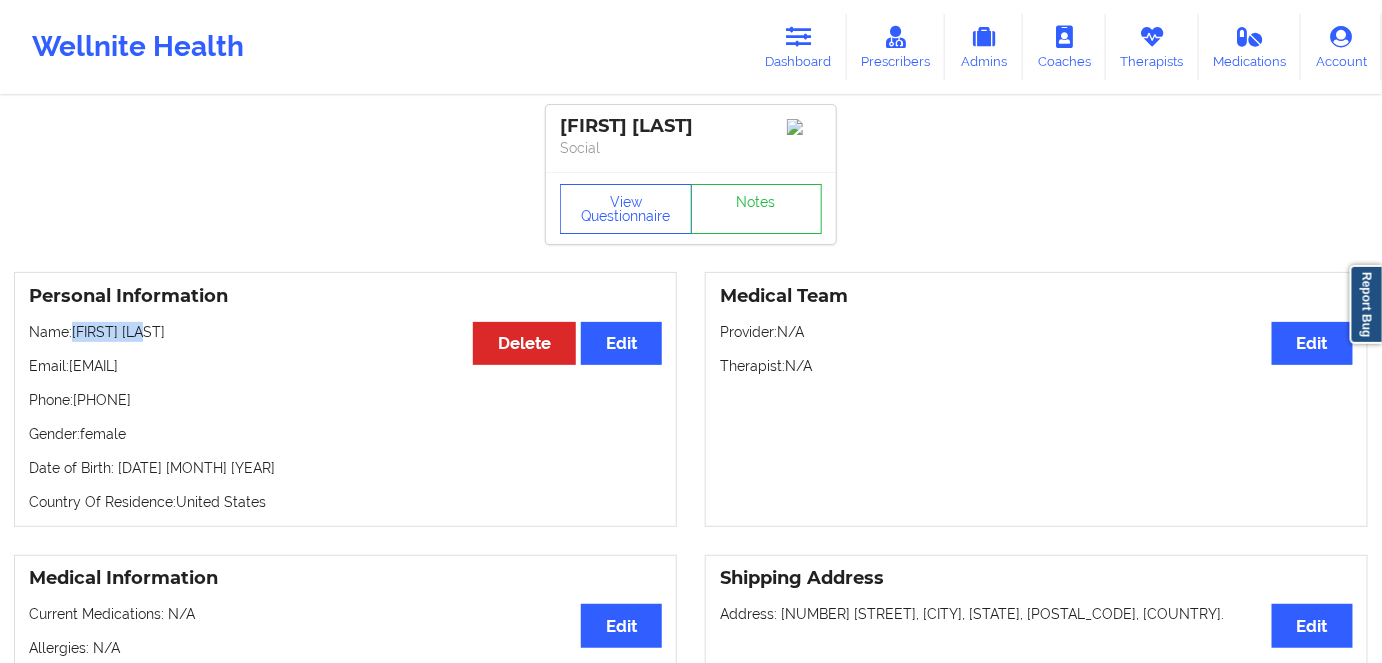drag, startPoint x: 214, startPoint y: 326, endPoint x: 118, endPoint y: 352, distance: 99.458534 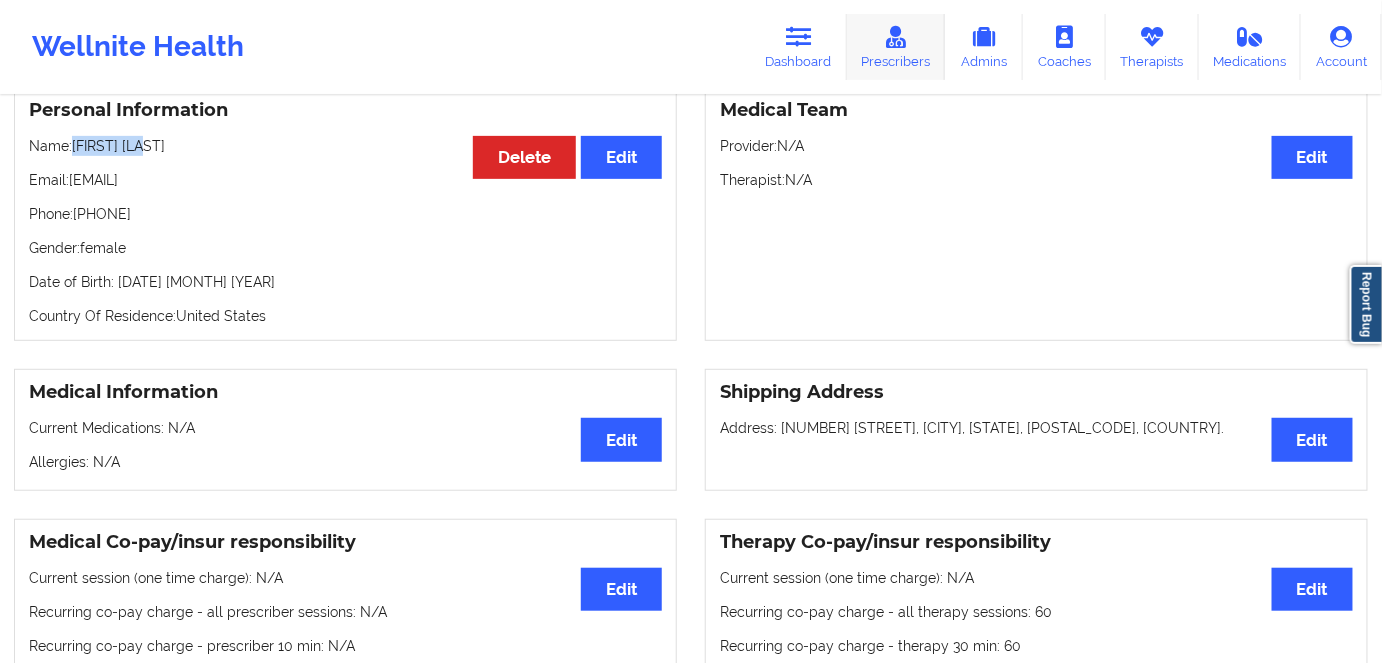 scroll, scrollTop: 181, scrollLeft: 0, axis: vertical 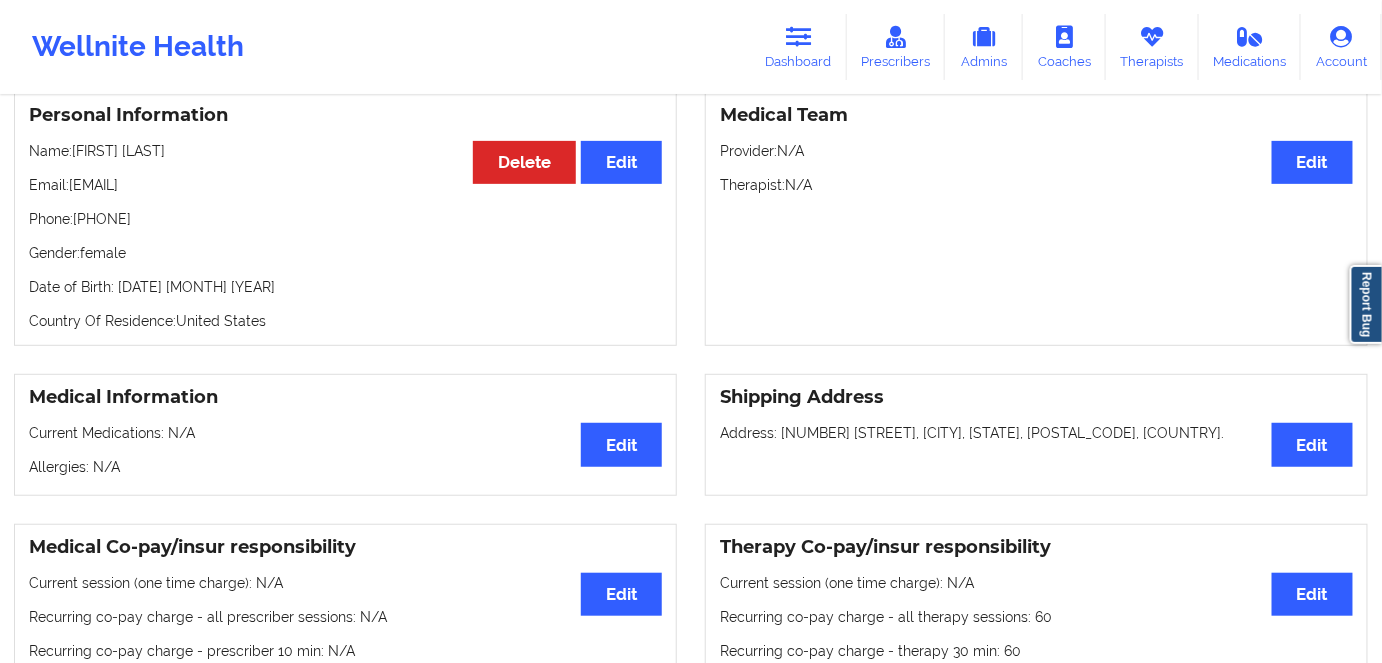 click on "Personal Information Edit Delete Name:  [FIRST] [LAST] Email:  [EMAIL] Phone:  [PHONE] Gender:  female Date of Birth:   [DATE] [MONTH] [YEAR] Country Of Residence: [COUNTRY]" at bounding box center [345, 218] 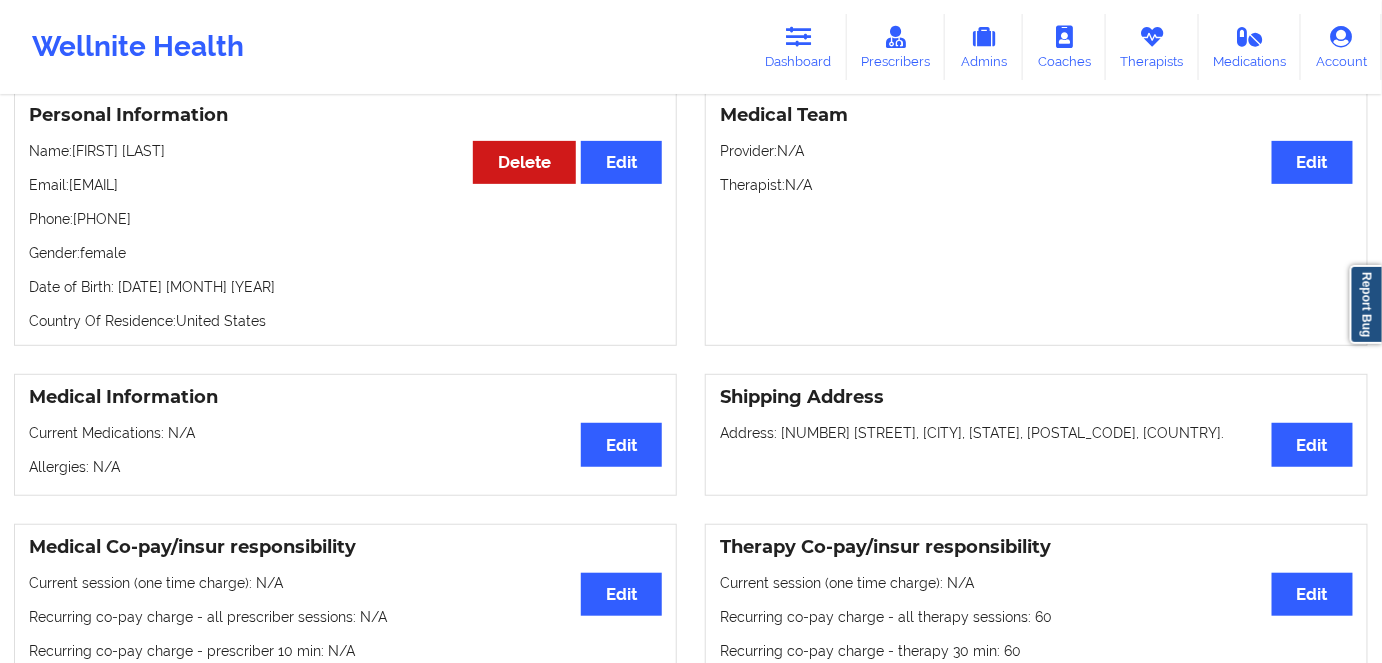 copy on "[DATE] [MONTH] [YEAR]" 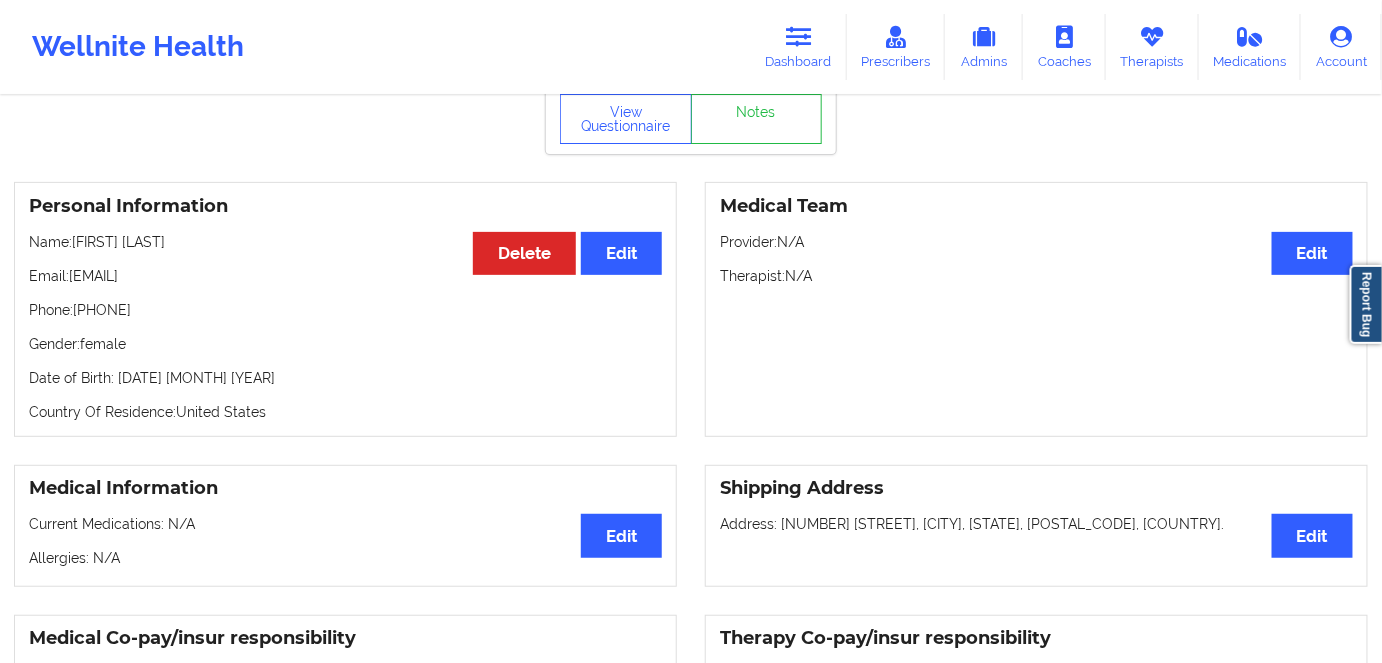 scroll, scrollTop: 0, scrollLeft: 0, axis: both 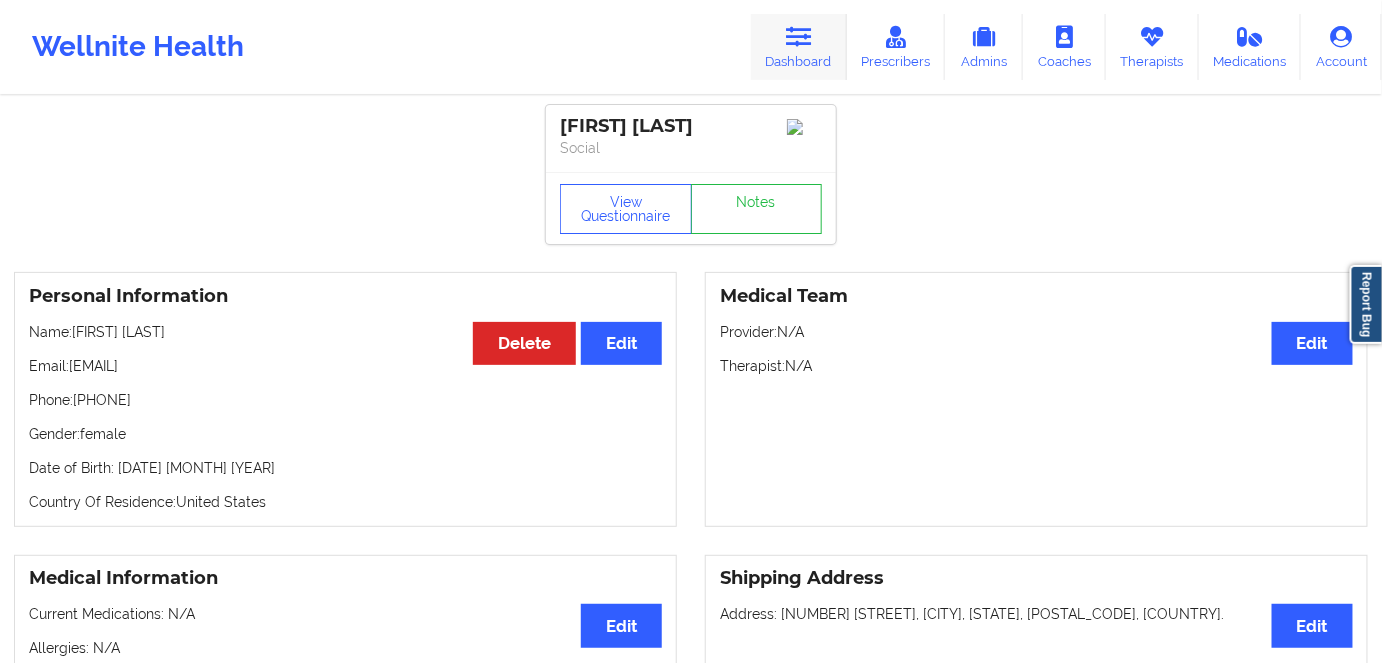click on "Dashboard" at bounding box center (799, 47) 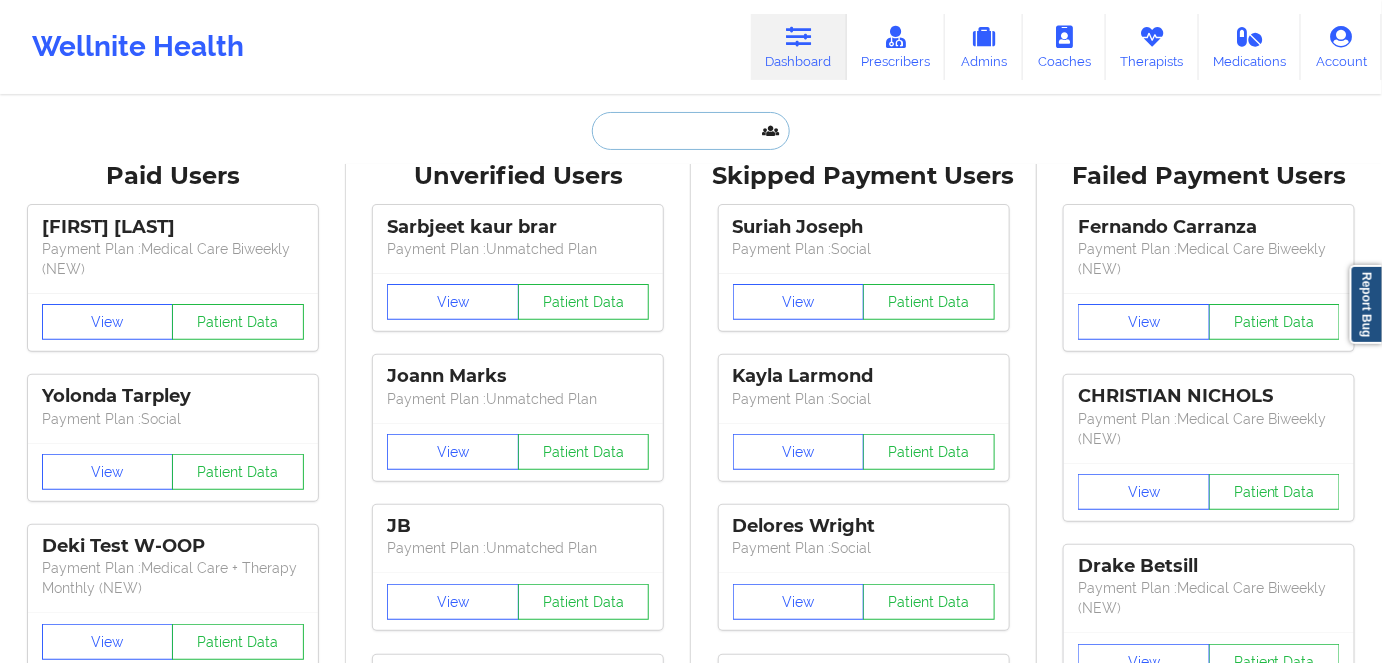click at bounding box center [691, 131] 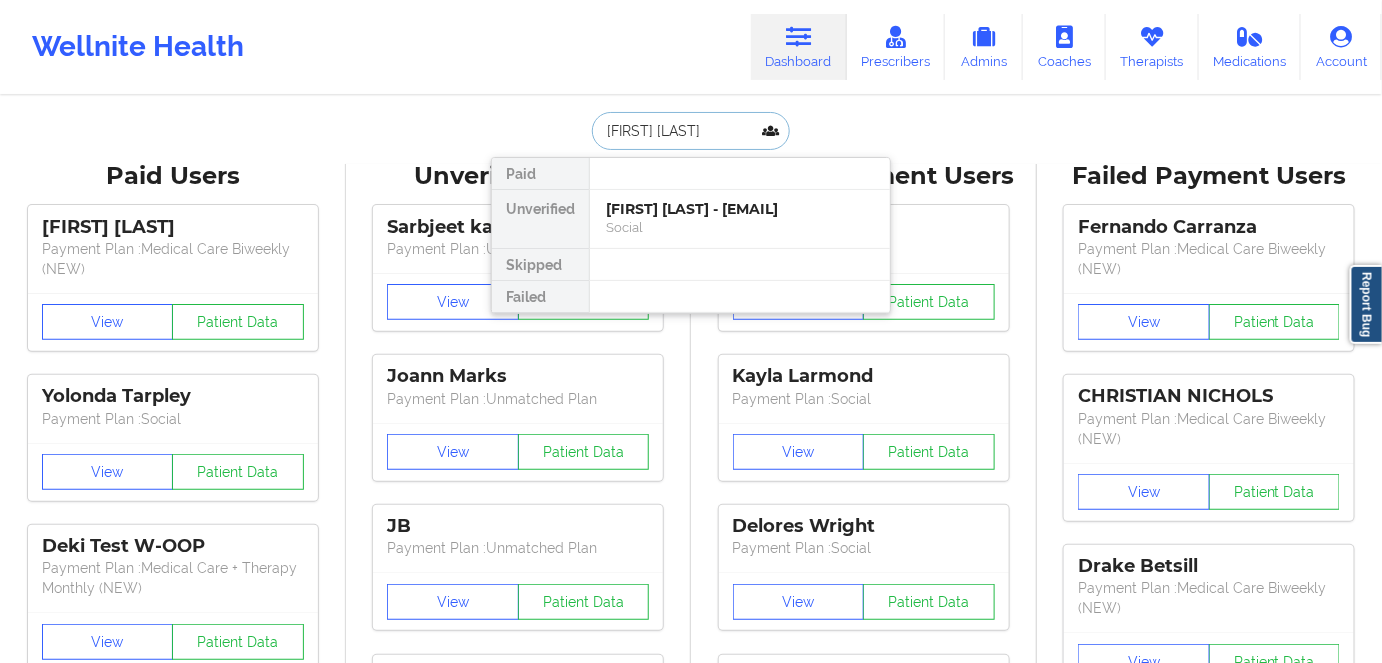 type on "[FIRST] [LAST]" 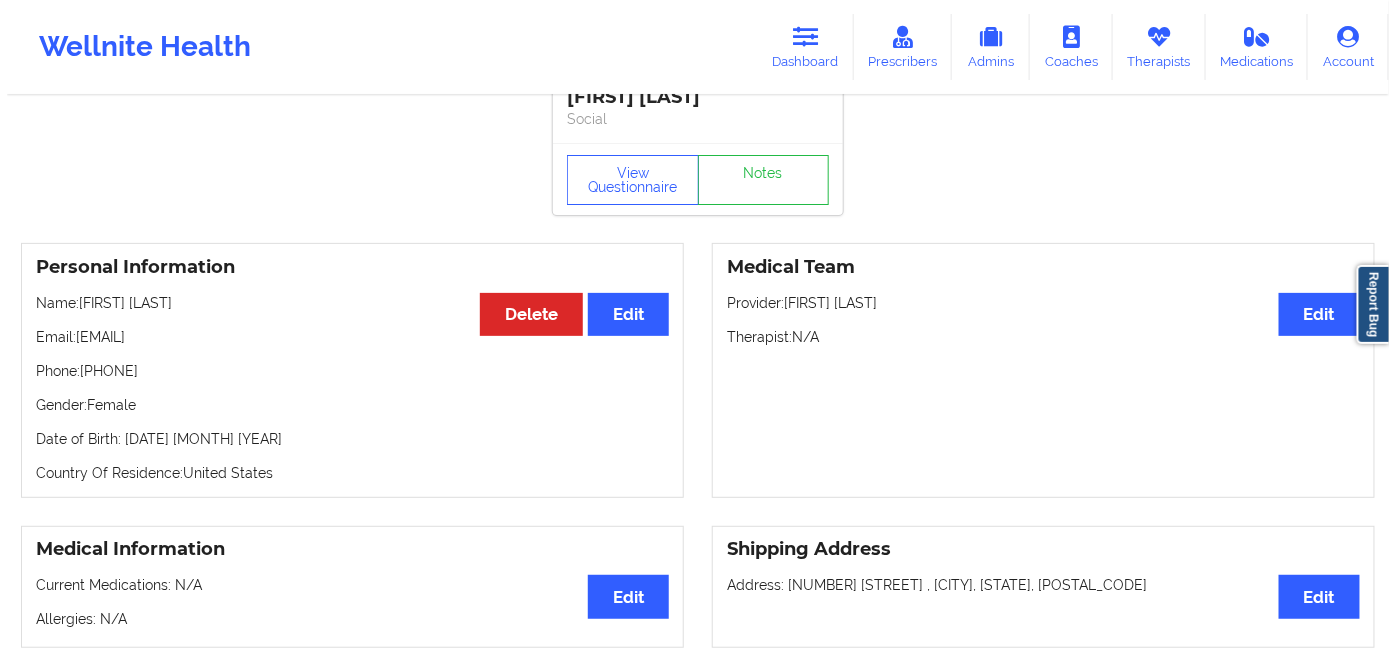 scroll, scrollTop: 0, scrollLeft: 0, axis: both 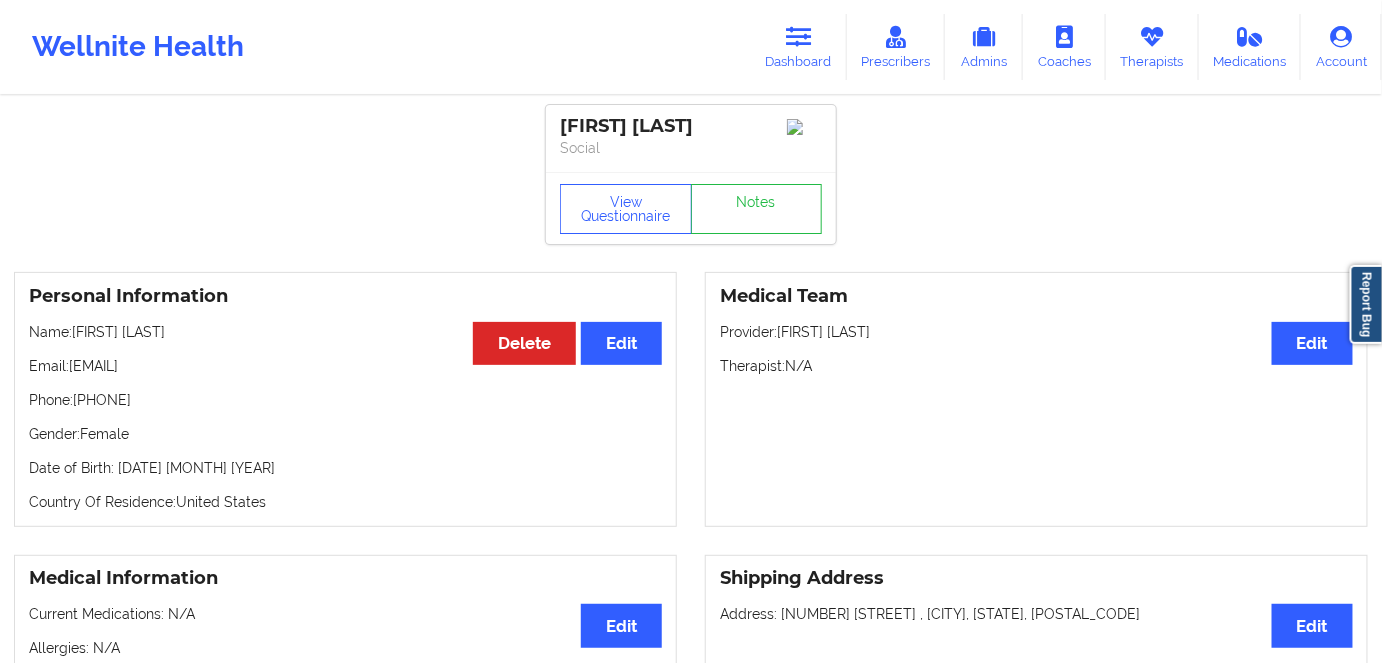 click on "View Questionnaire Notes" at bounding box center (691, 208) 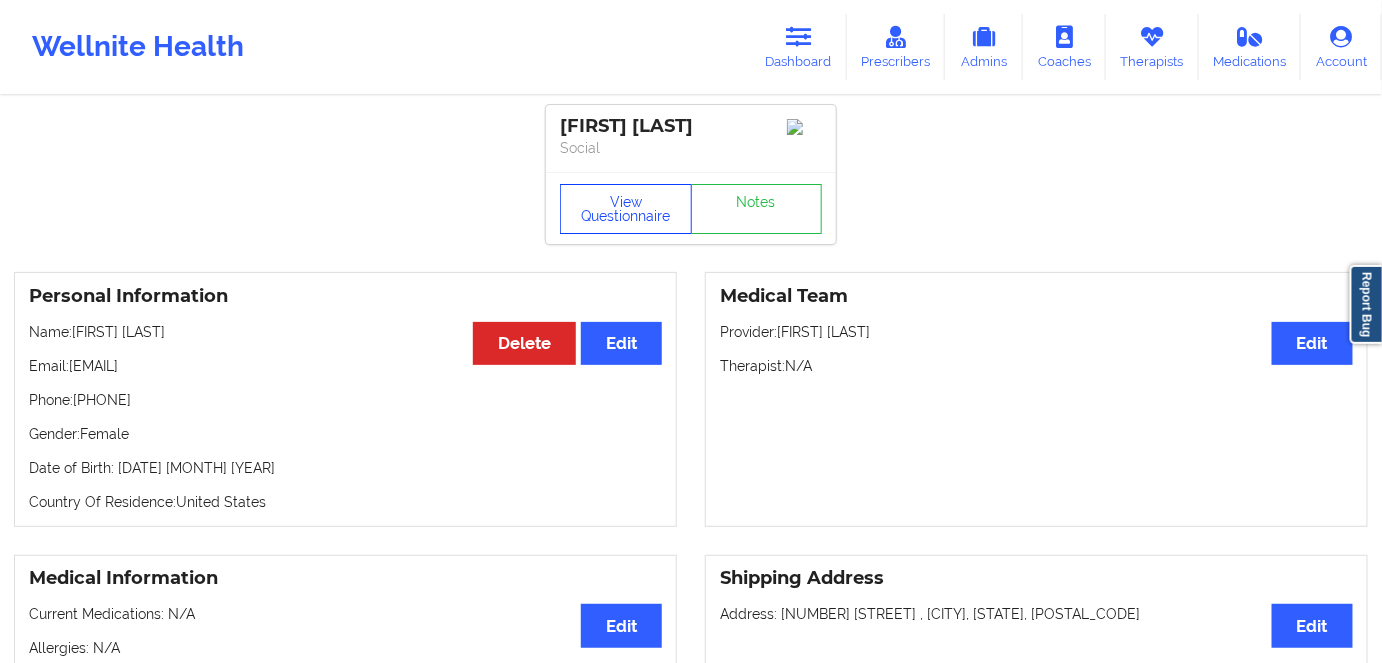 drag, startPoint x: 645, startPoint y: 206, endPoint x: 680, endPoint y: 123, distance: 90.07774 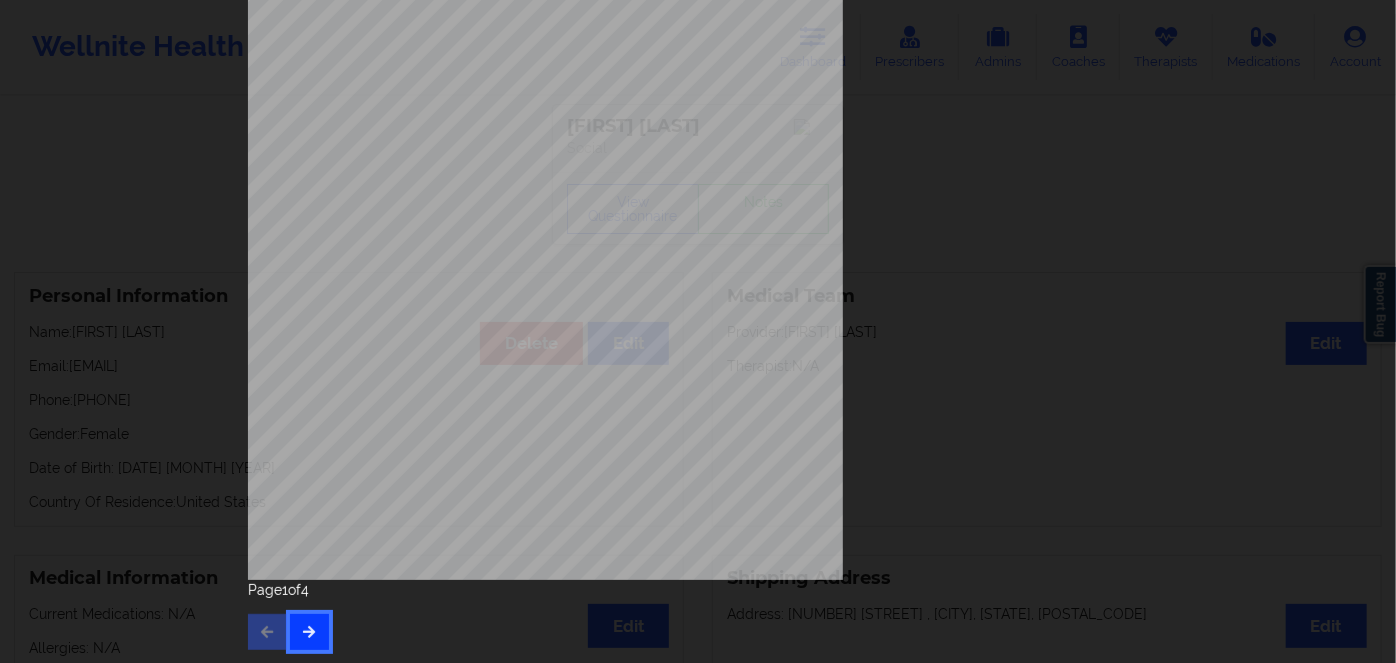 click at bounding box center [309, 632] 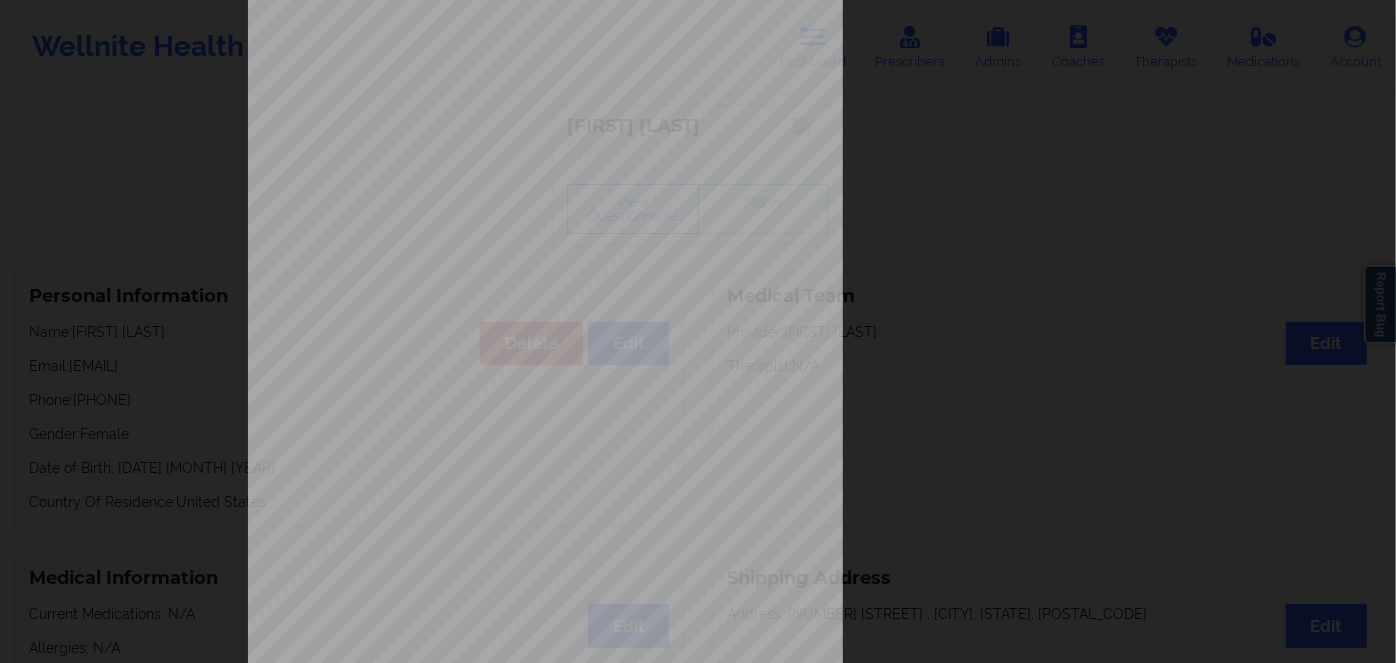 scroll, scrollTop: 290, scrollLeft: 0, axis: vertical 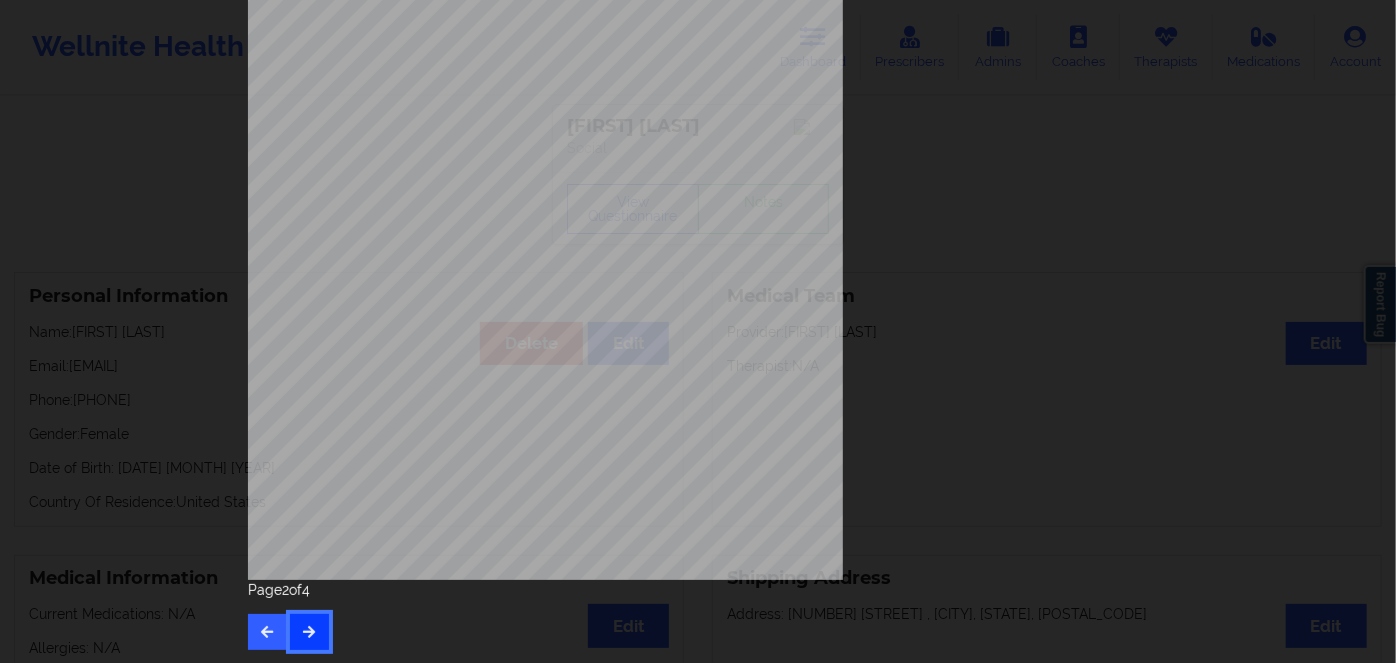 drag, startPoint x: 313, startPoint y: 622, endPoint x: 317, endPoint y: 603, distance: 19.416489 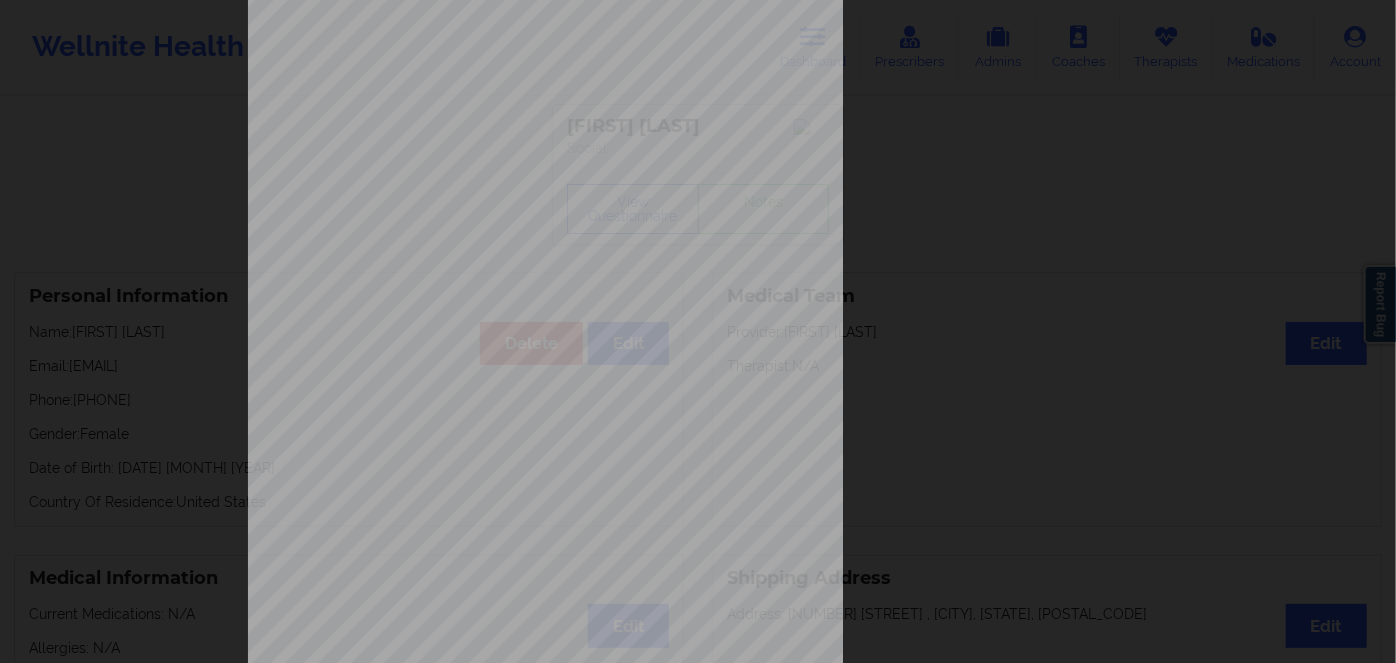 scroll, scrollTop: 290, scrollLeft: 0, axis: vertical 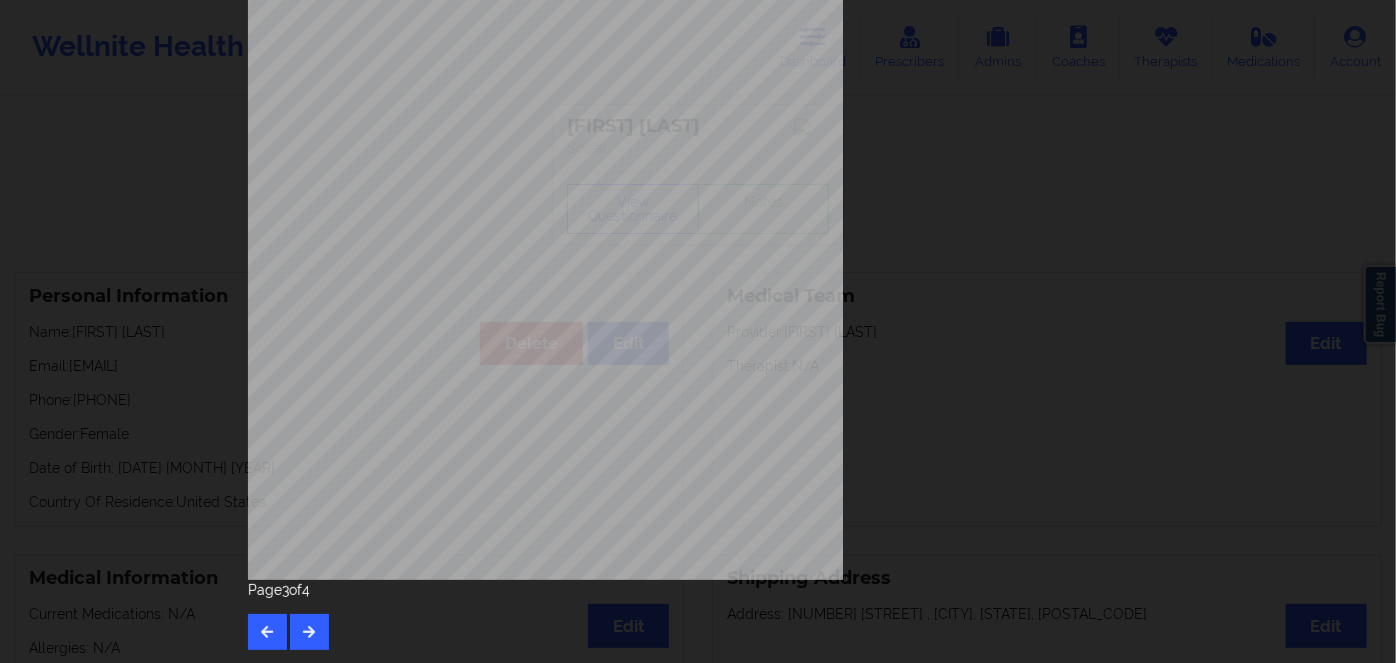click on "[NUMBER]" at bounding box center [478, 372] 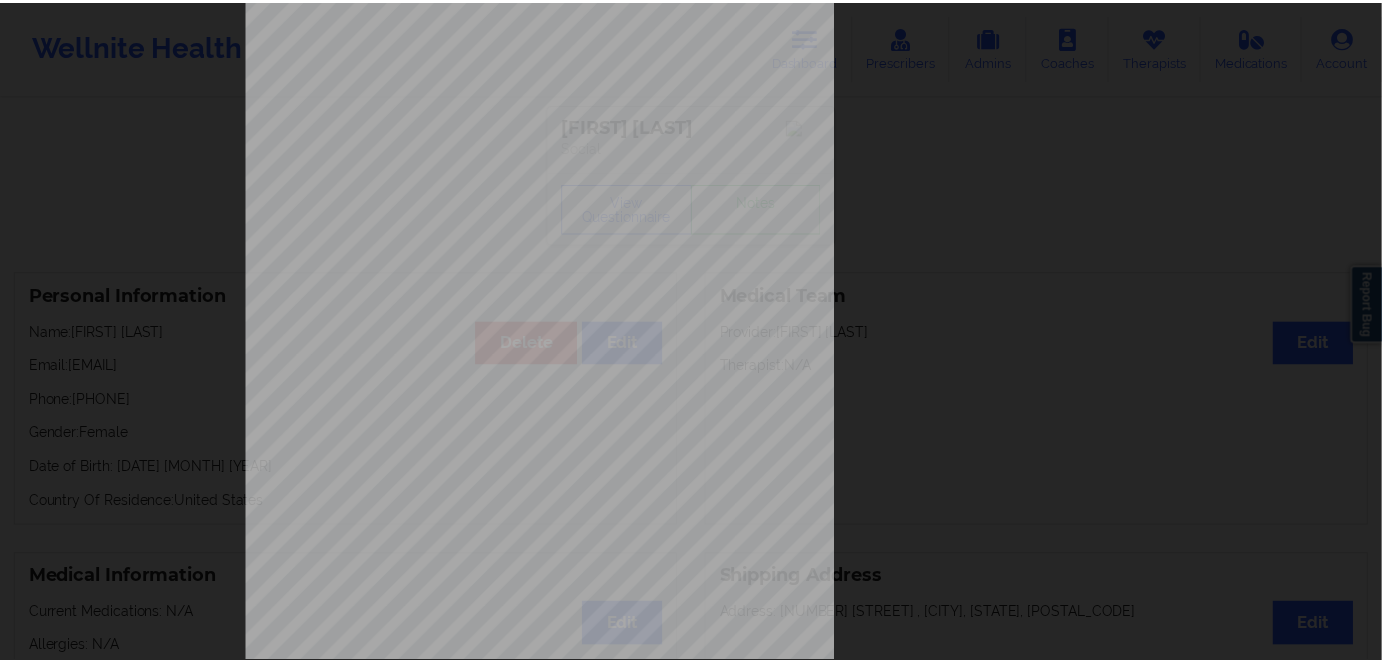 scroll, scrollTop: 0, scrollLeft: 0, axis: both 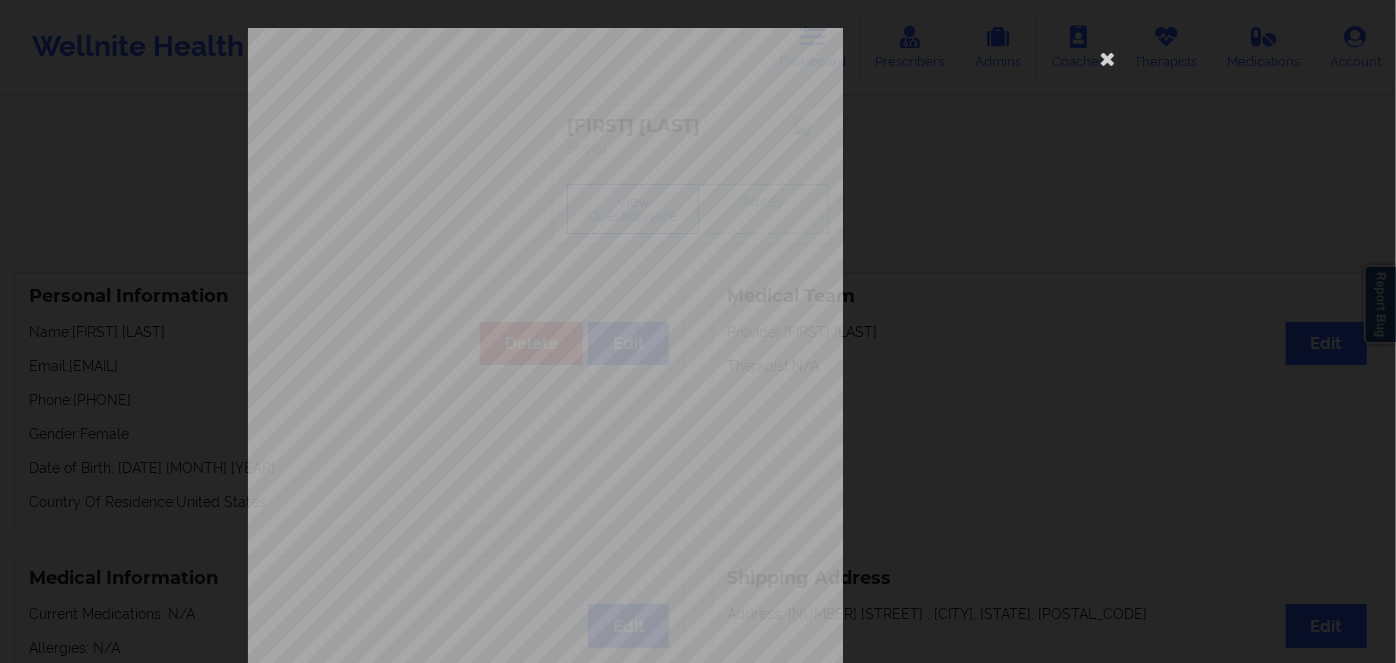 click at bounding box center (1108, 58) 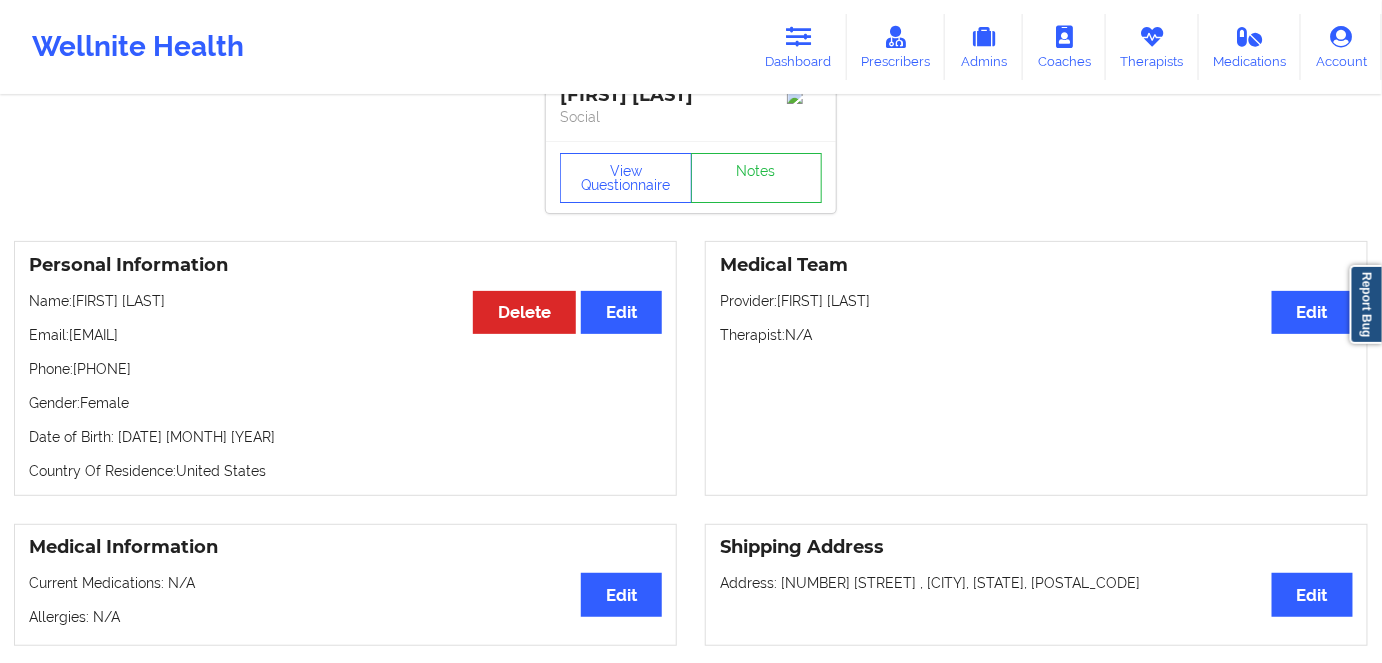 scroll, scrollTop: 0, scrollLeft: 0, axis: both 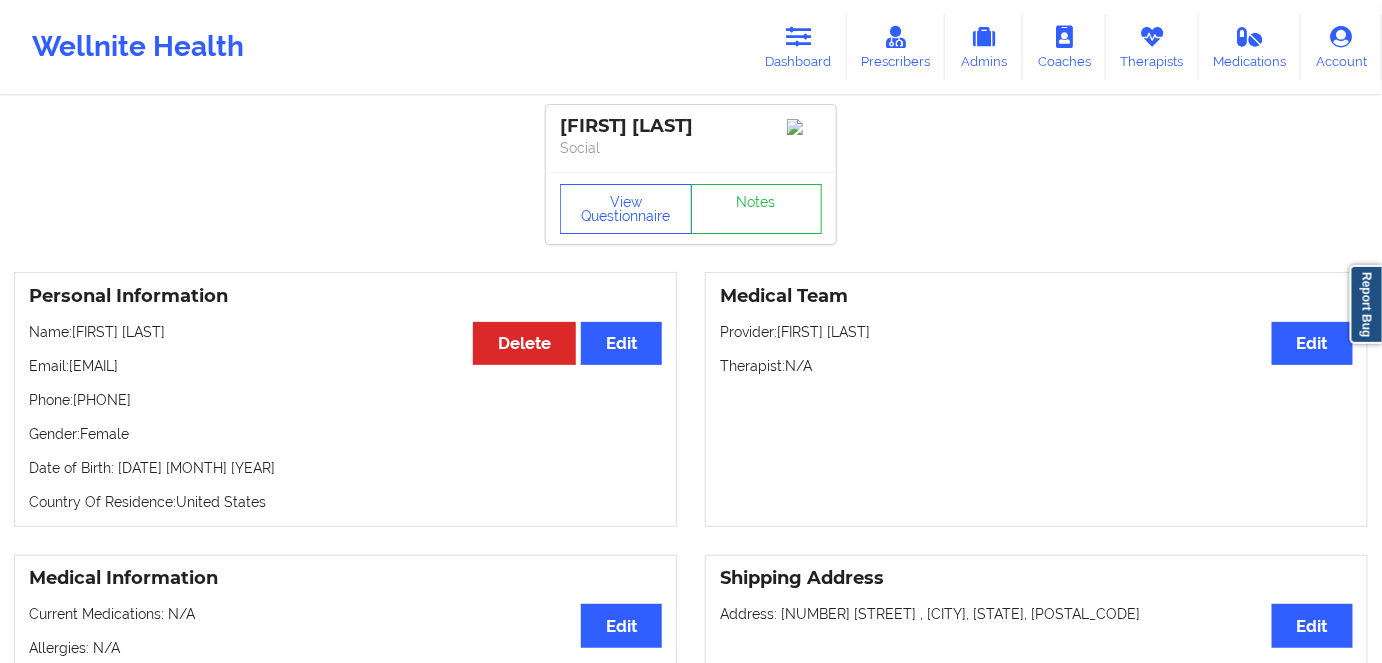 click on "Date of Birth:   [DATE] [MONTH] [YEAR]" at bounding box center [345, 468] 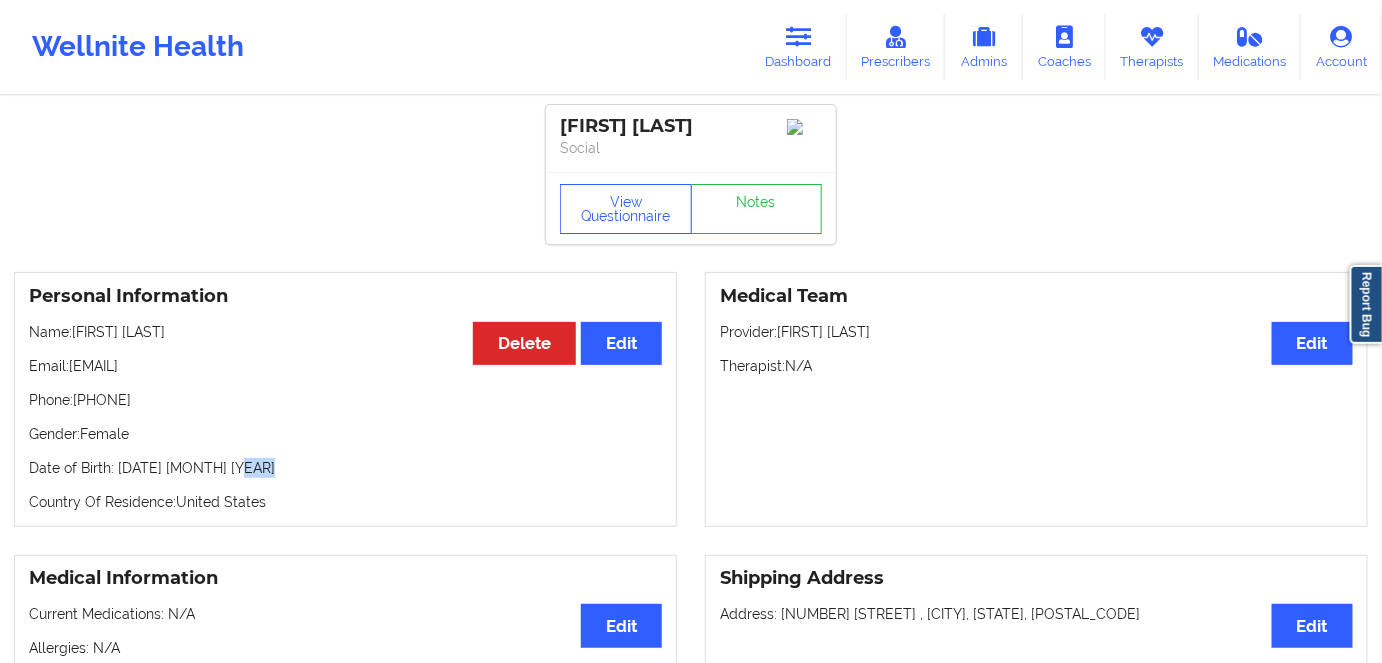 click on "Date of Birth:   [DATE] [MONTH] [YEAR]" at bounding box center (345, 468) 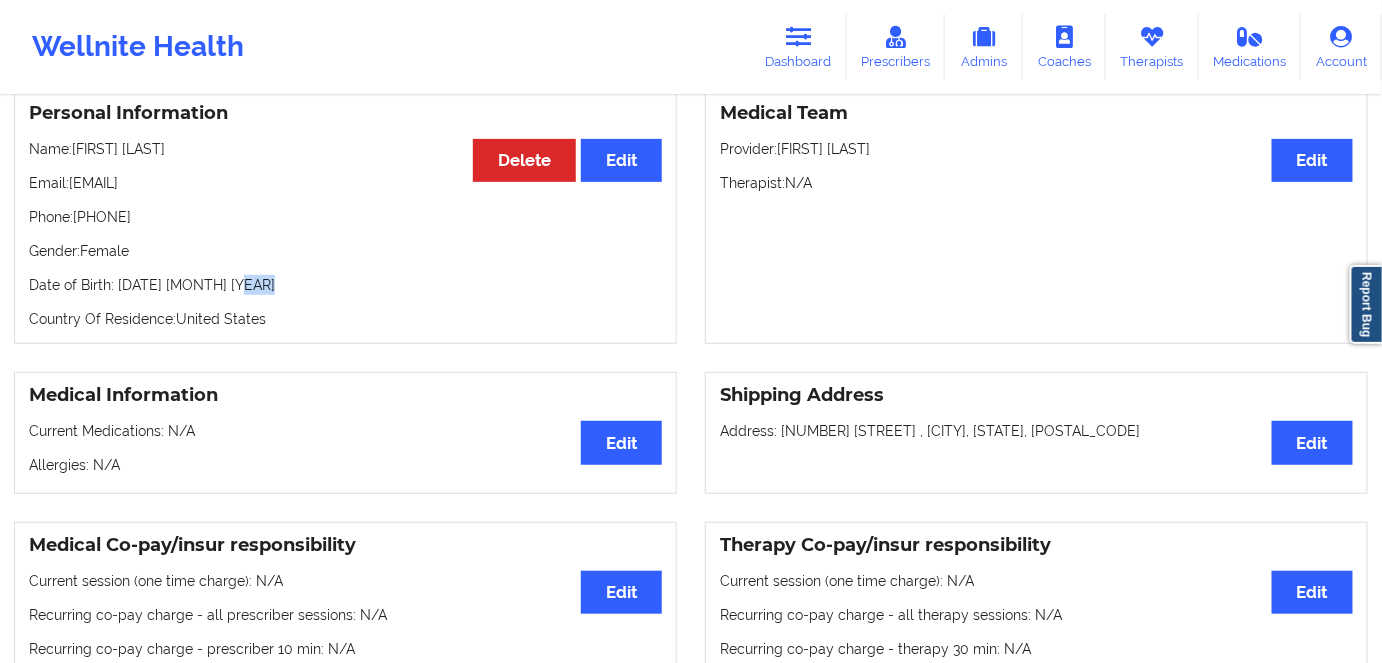 scroll, scrollTop: 152, scrollLeft: 0, axis: vertical 